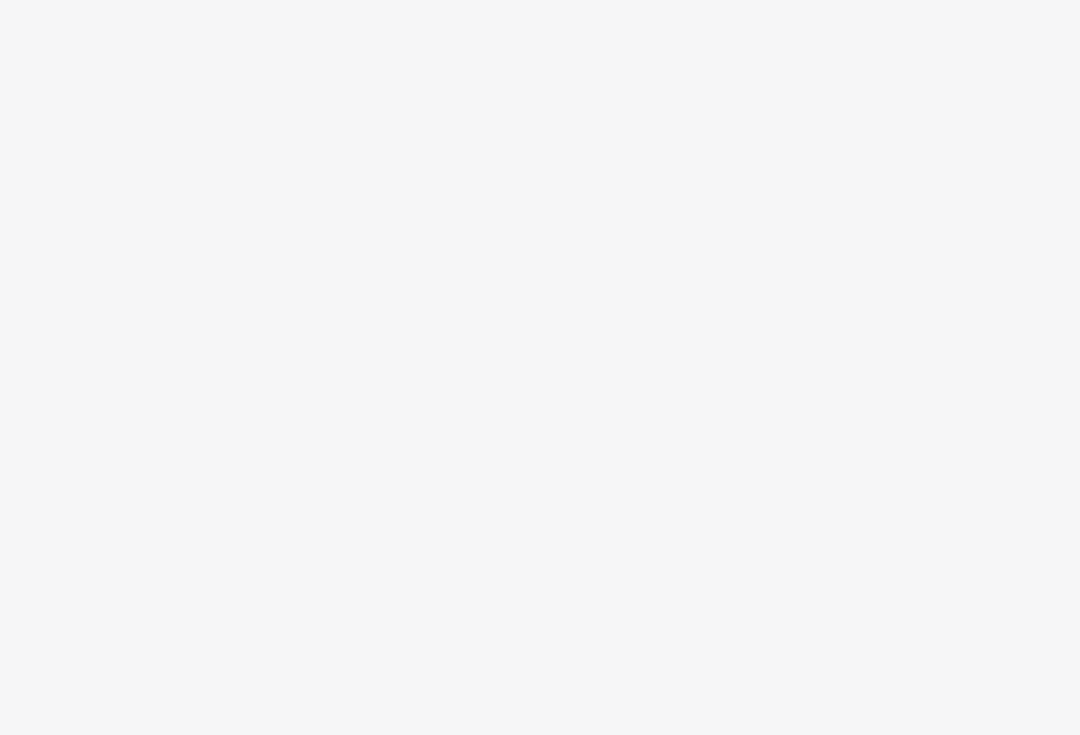 scroll, scrollTop: 0, scrollLeft: 0, axis: both 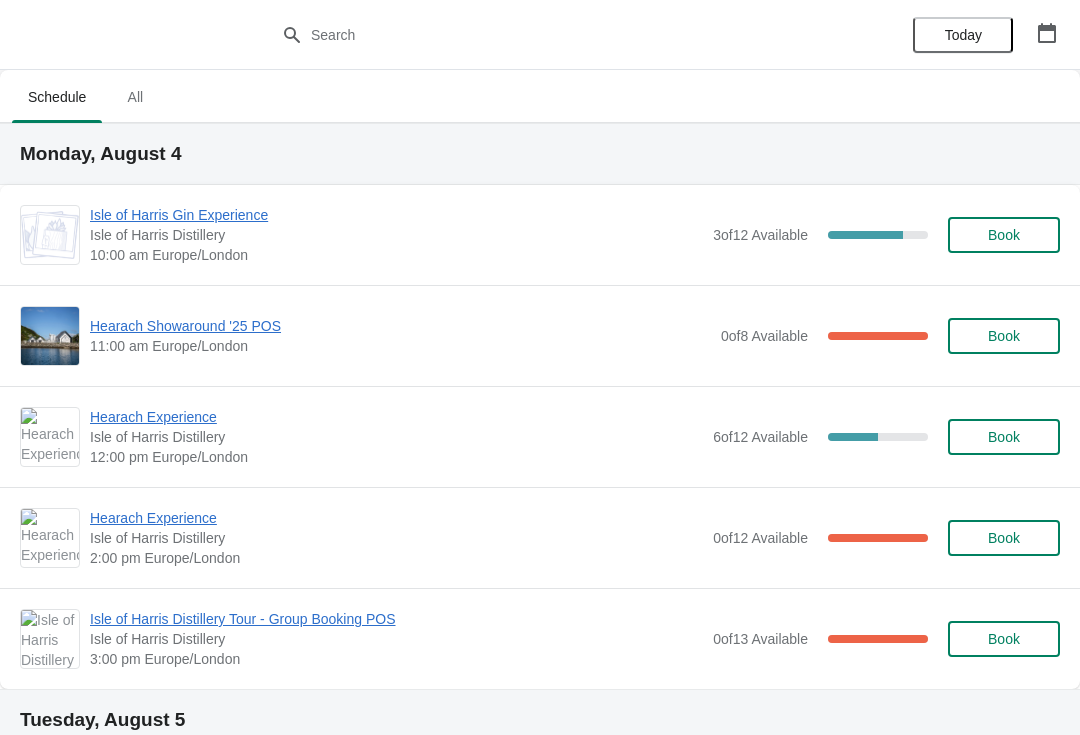 click at bounding box center (1047, 33) 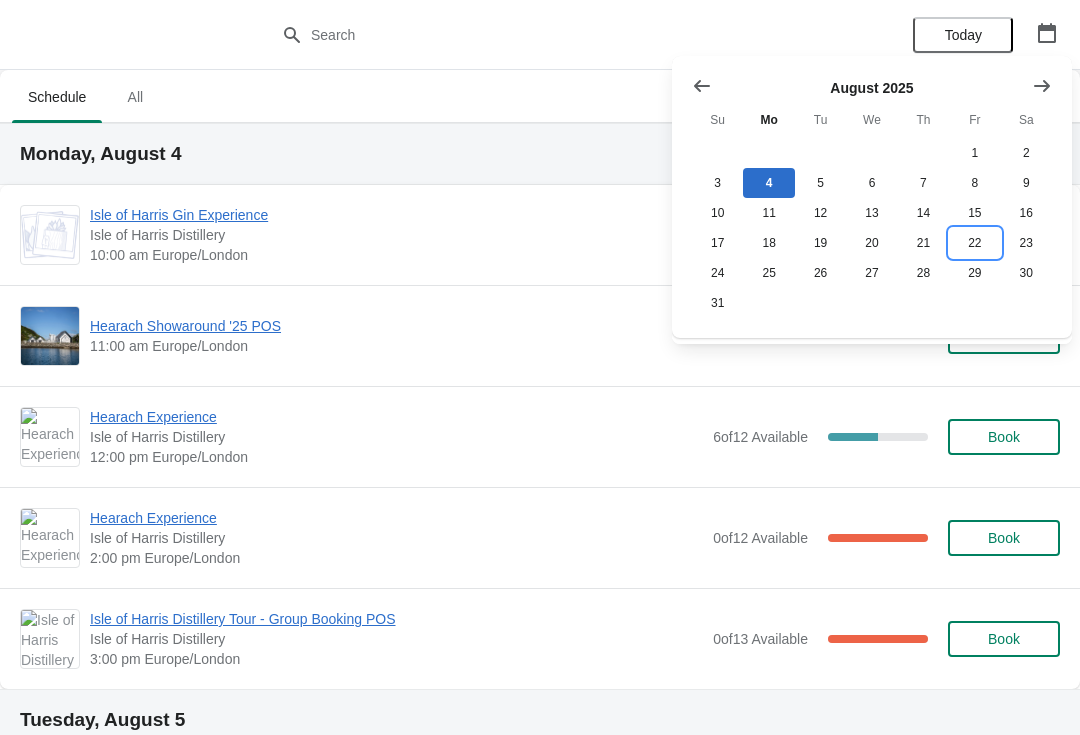 click on "22" at bounding box center (974, 243) 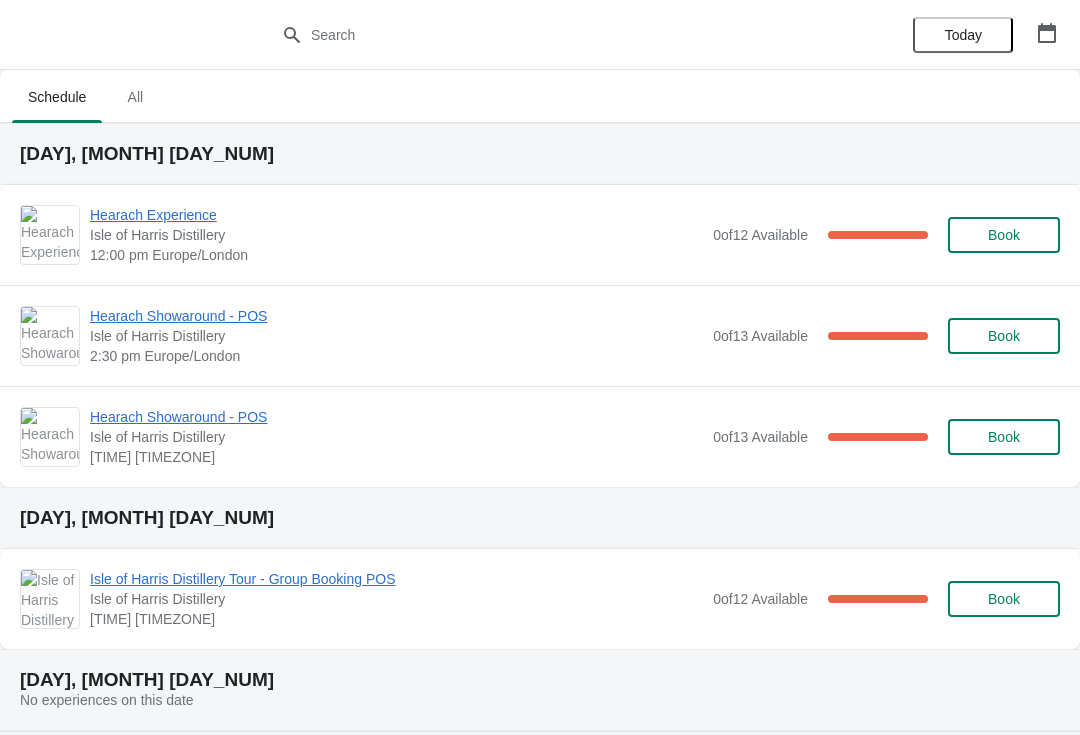 click on "Hearach Experience" at bounding box center [396, 215] 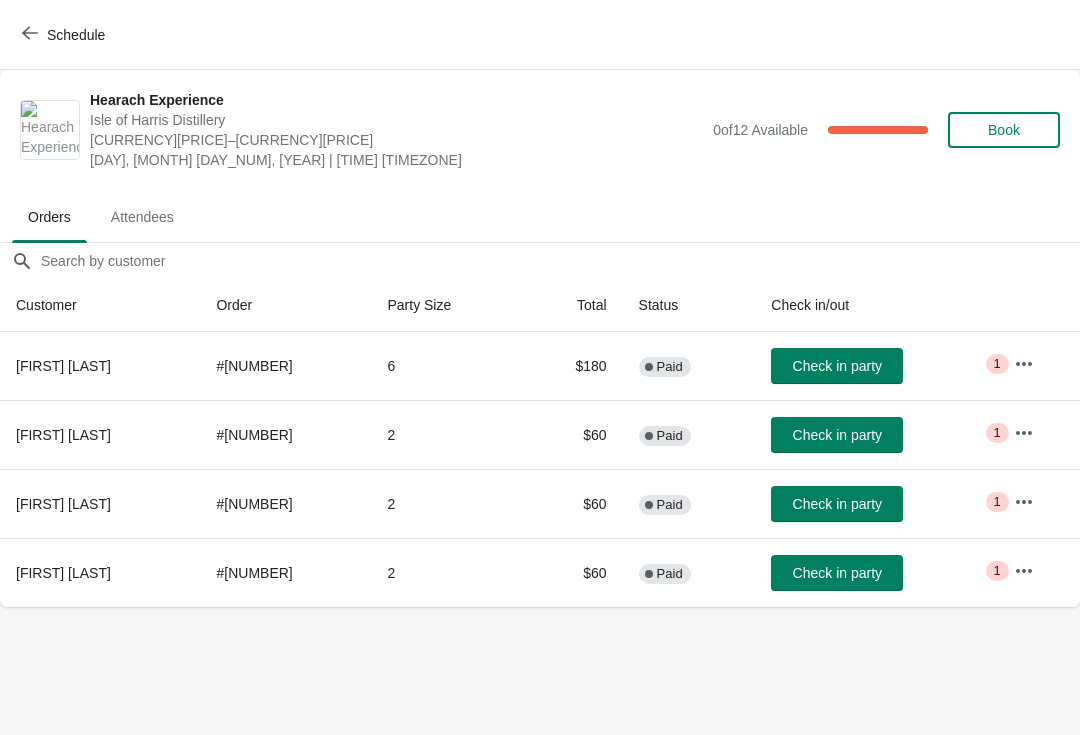 click on "Schedule" at bounding box center (65, 35) 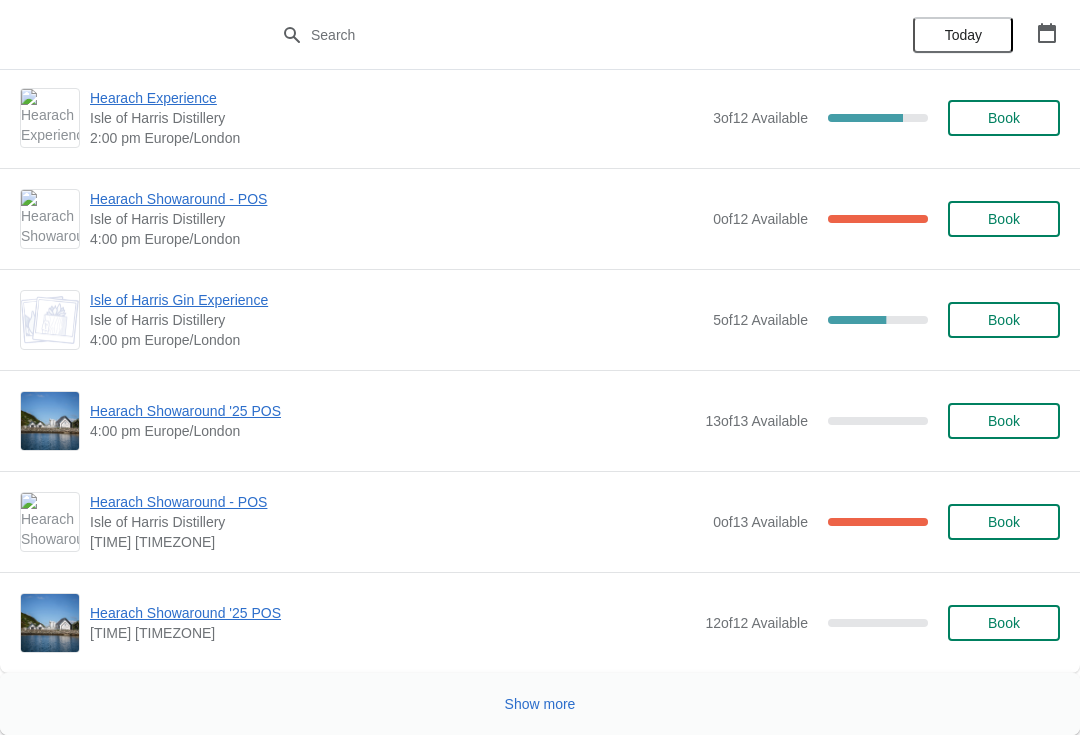 scroll, scrollTop: 3090, scrollLeft: 0, axis: vertical 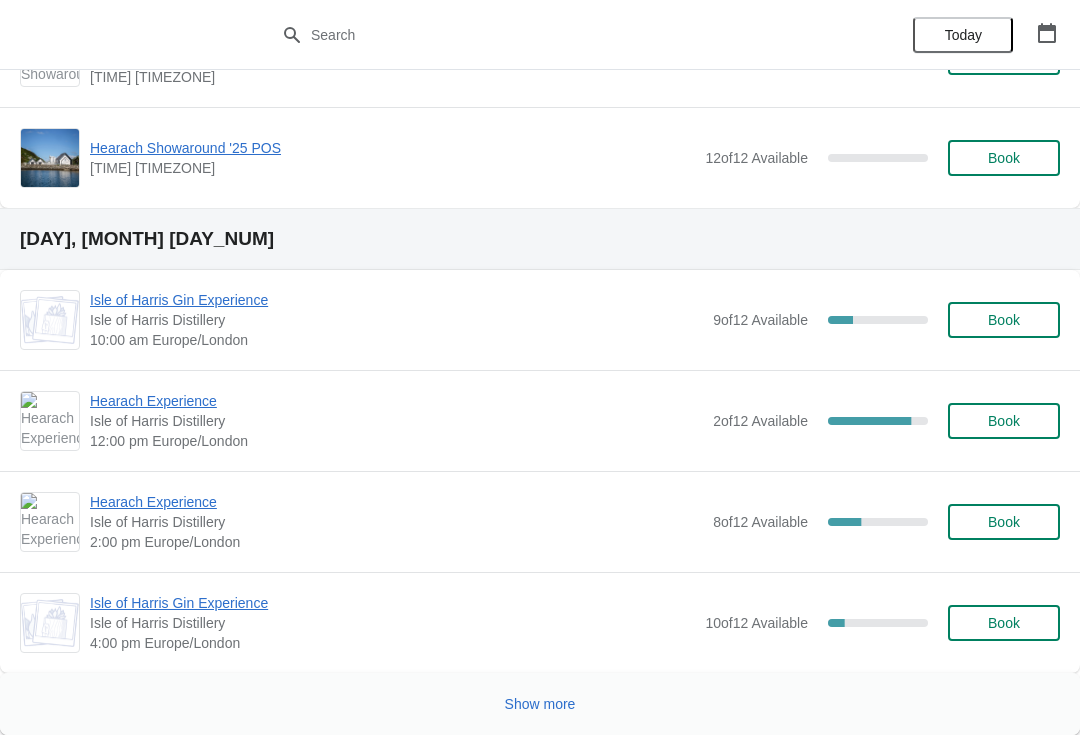 click on "Show more" at bounding box center (540, 704) 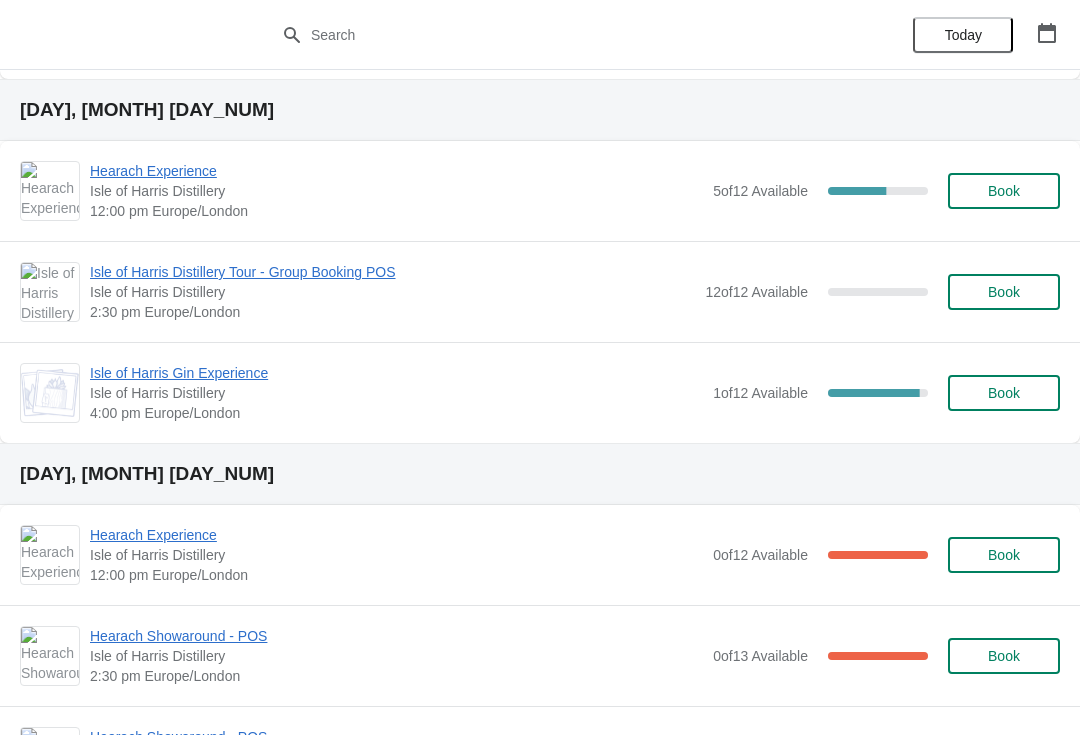 scroll, scrollTop: 7504, scrollLeft: 0, axis: vertical 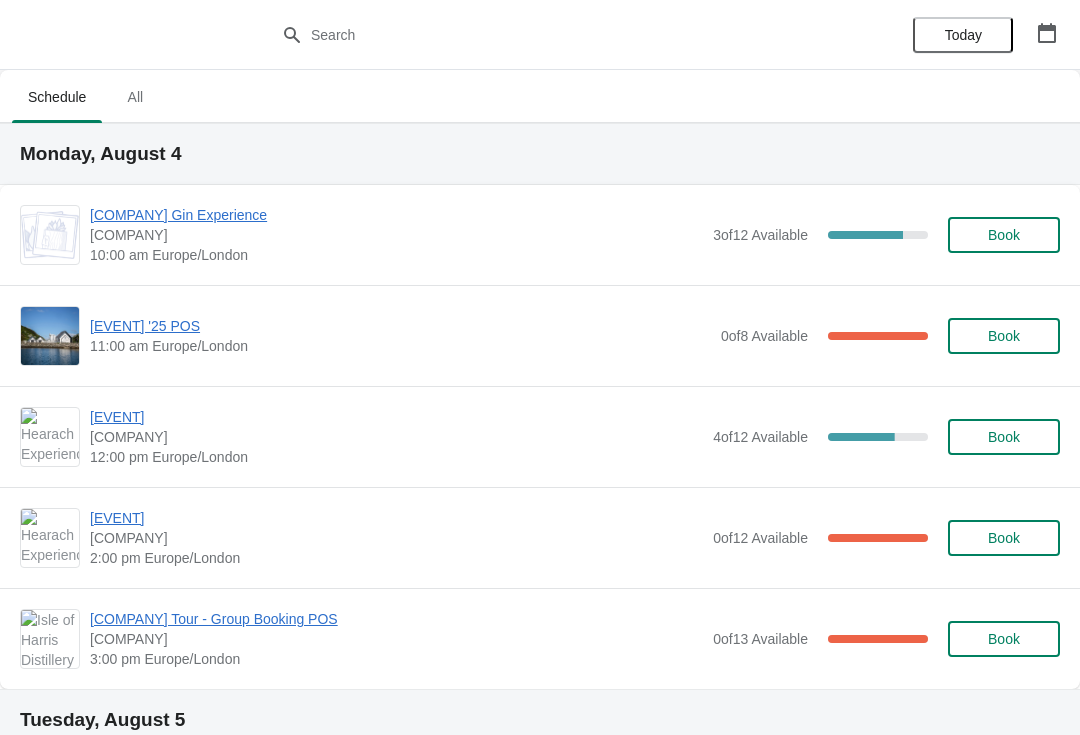 click 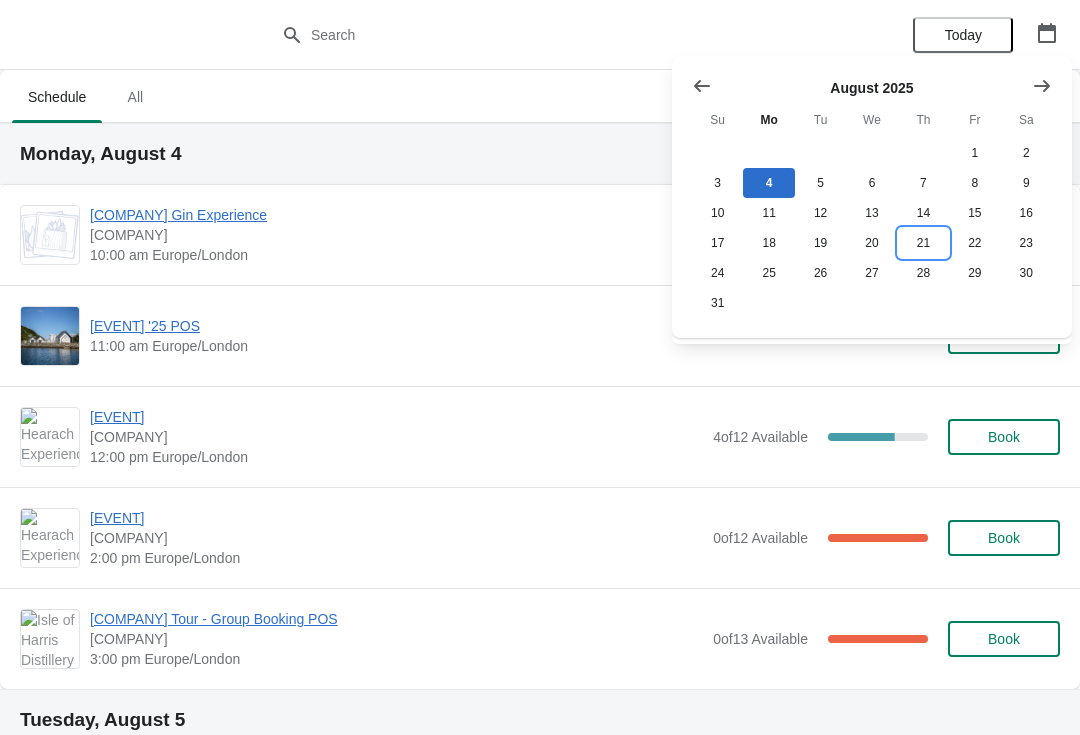 click on "21" at bounding box center [923, 243] 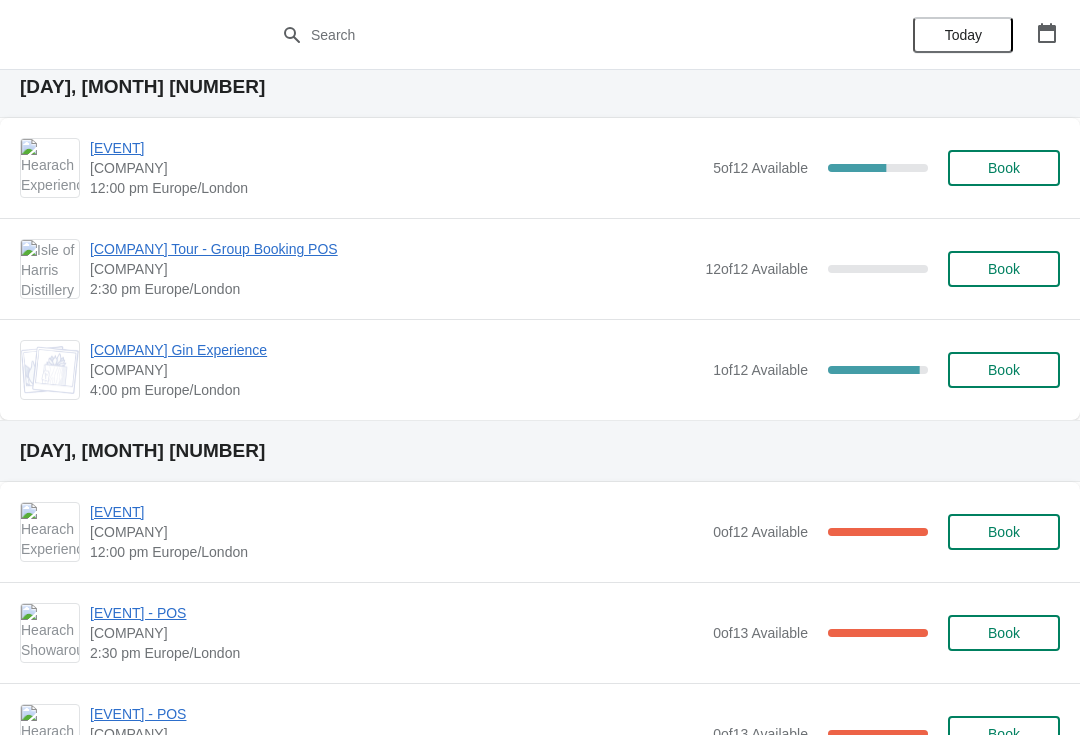 scroll, scrollTop: 65, scrollLeft: 0, axis: vertical 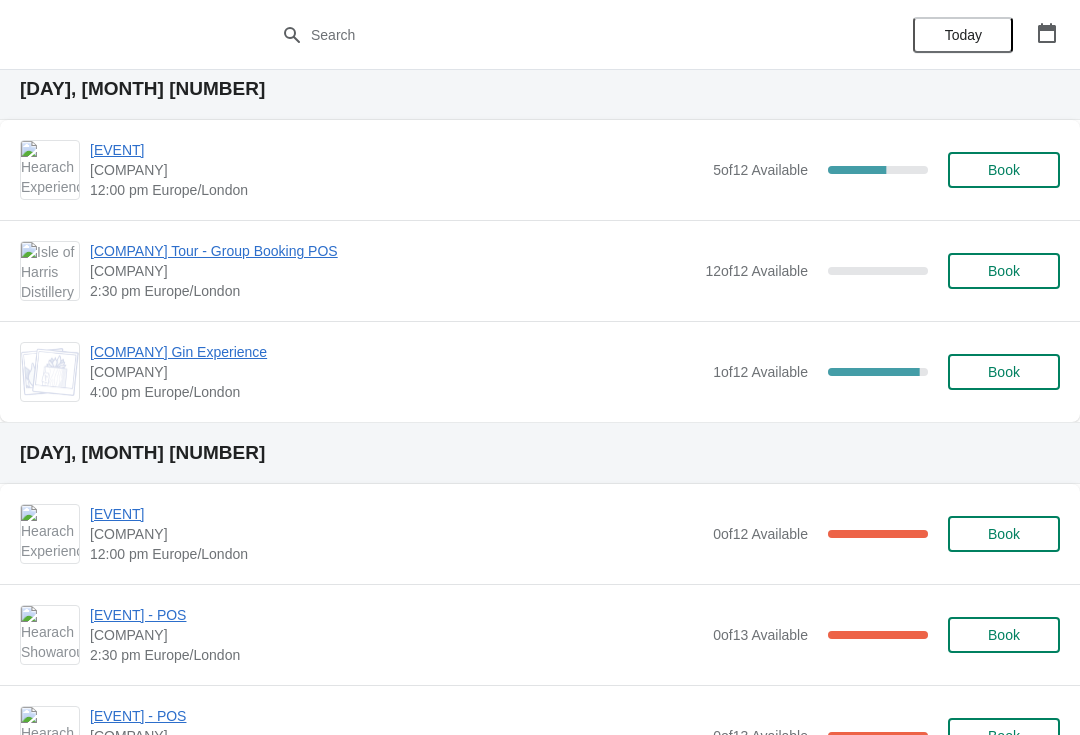 click on "[EVENT]" at bounding box center (396, 150) 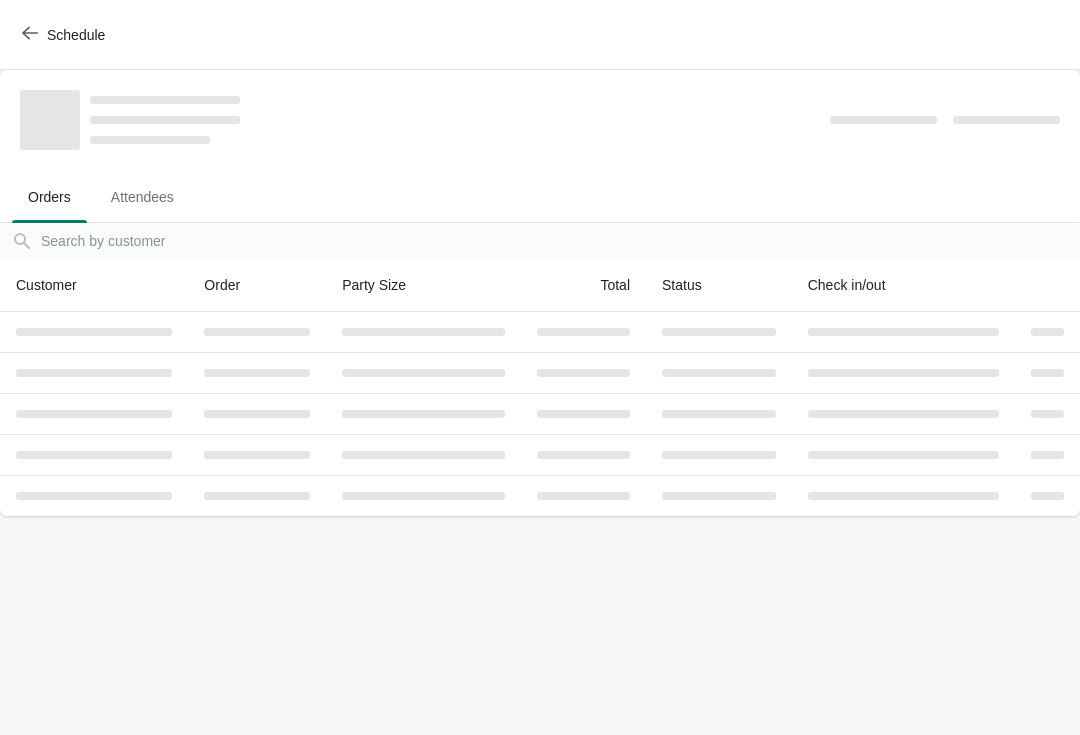 scroll, scrollTop: 0, scrollLeft: 0, axis: both 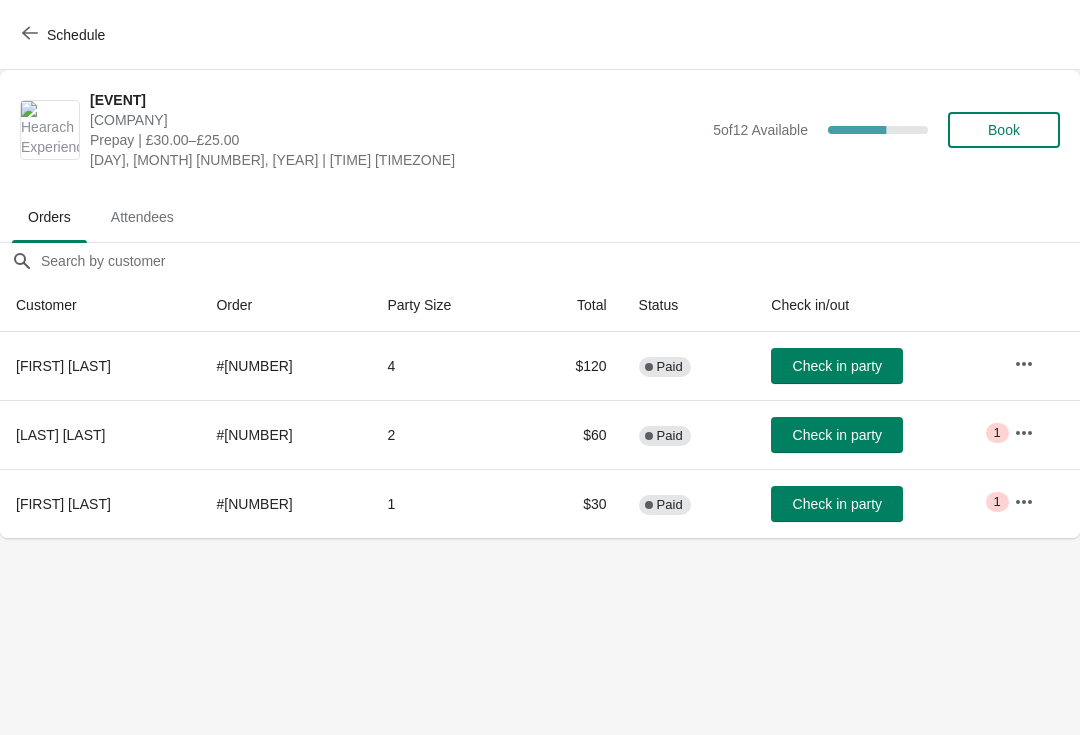 click on "Schedule" at bounding box center [76, 35] 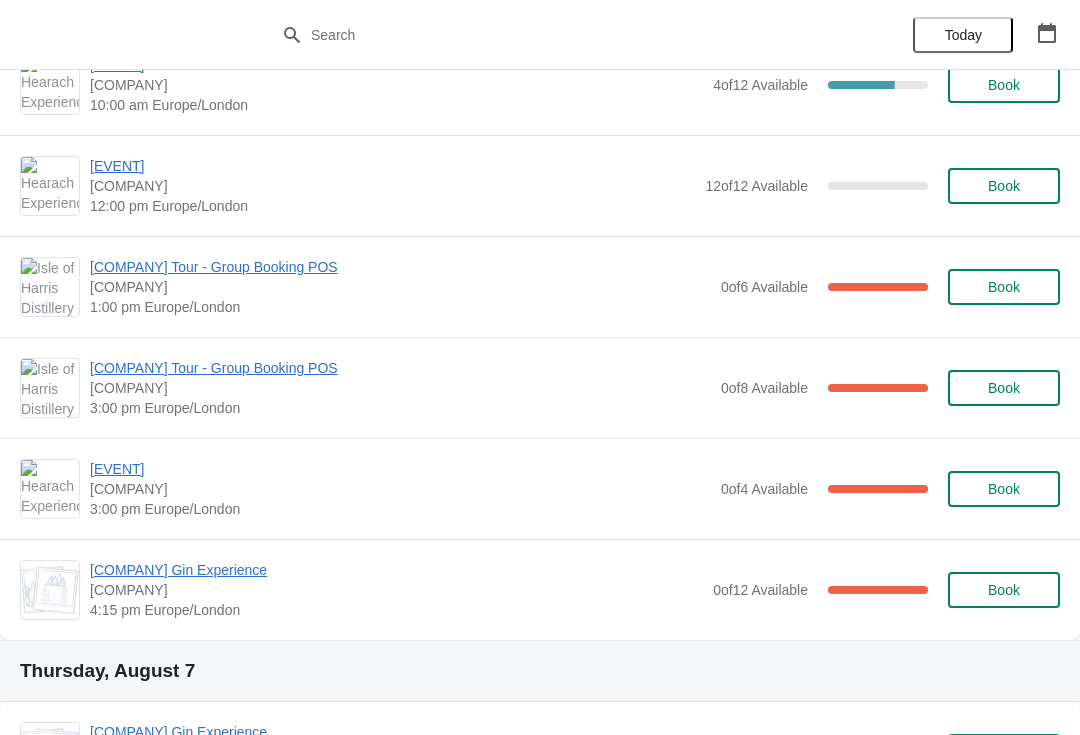scroll, scrollTop: 1075, scrollLeft: 0, axis: vertical 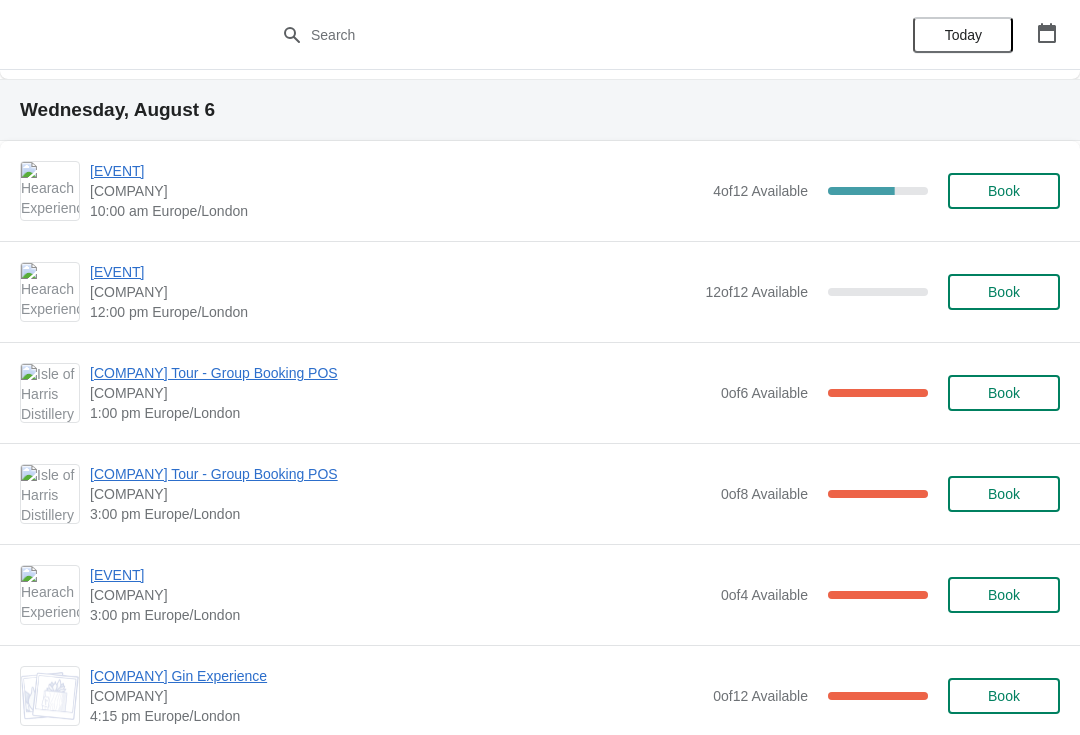 click 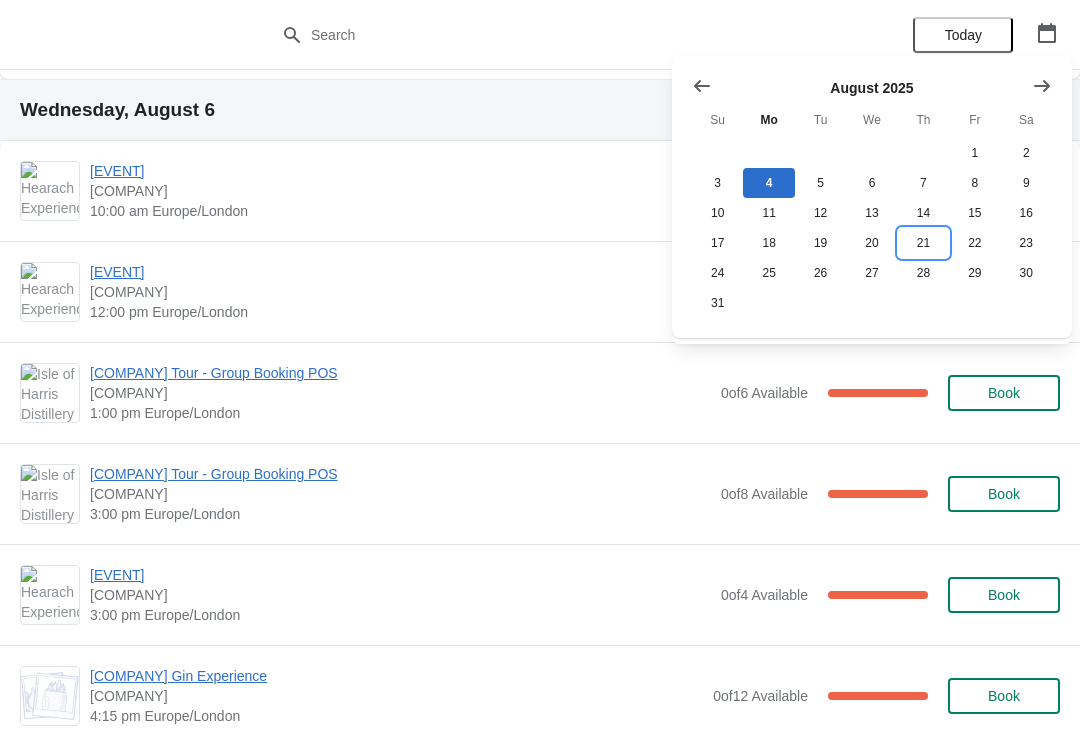 click on "21" at bounding box center (923, 243) 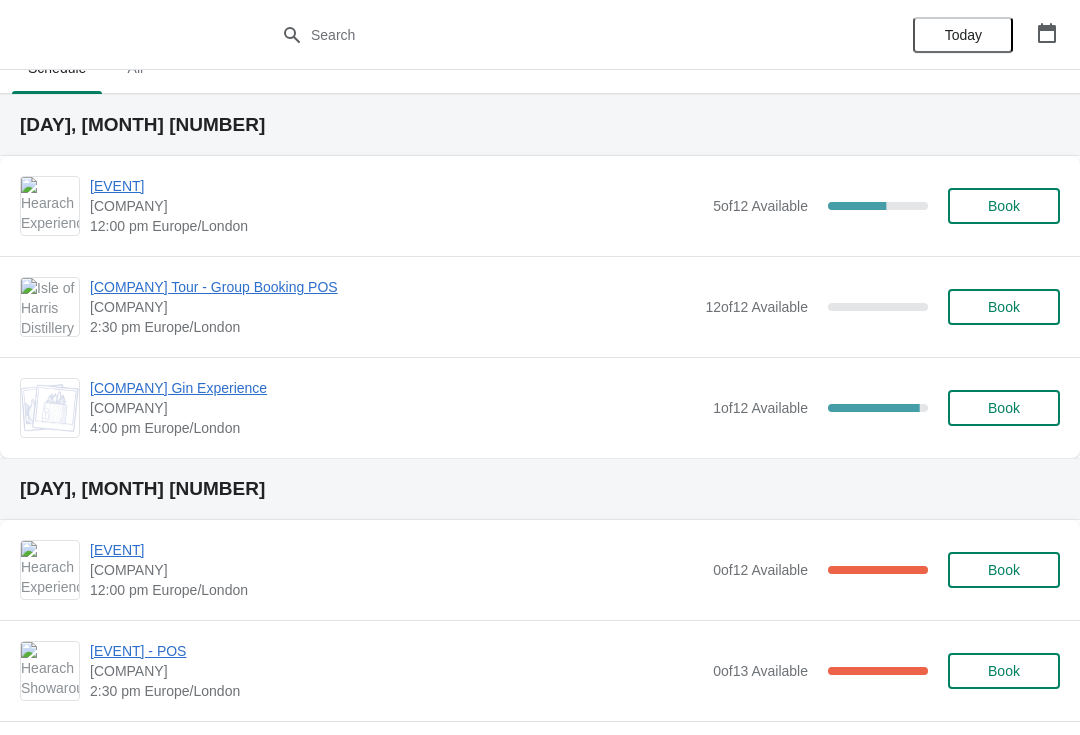 scroll, scrollTop: 27, scrollLeft: 0, axis: vertical 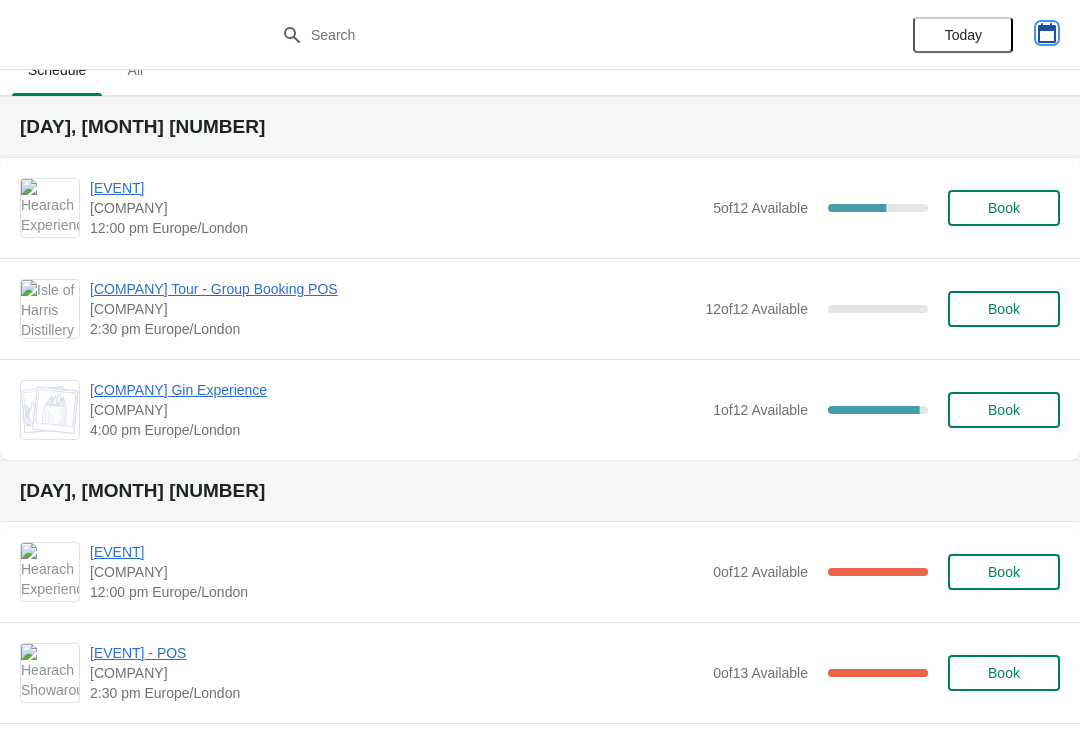 click 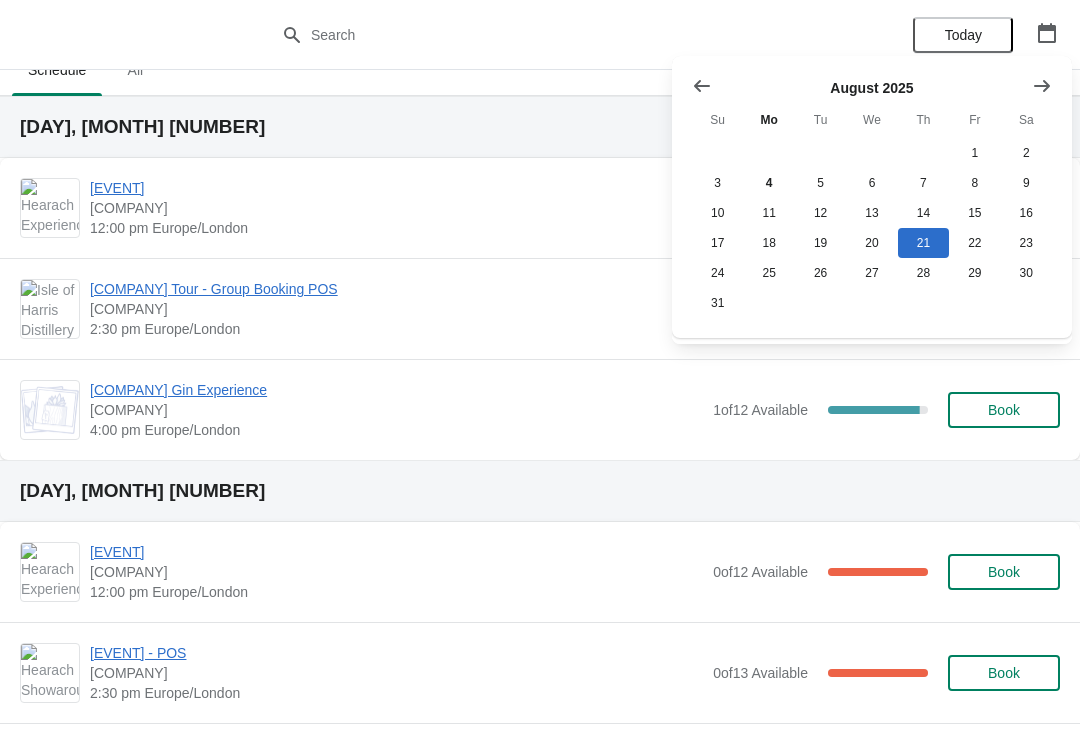 click on "Today" at bounding box center [963, 35] 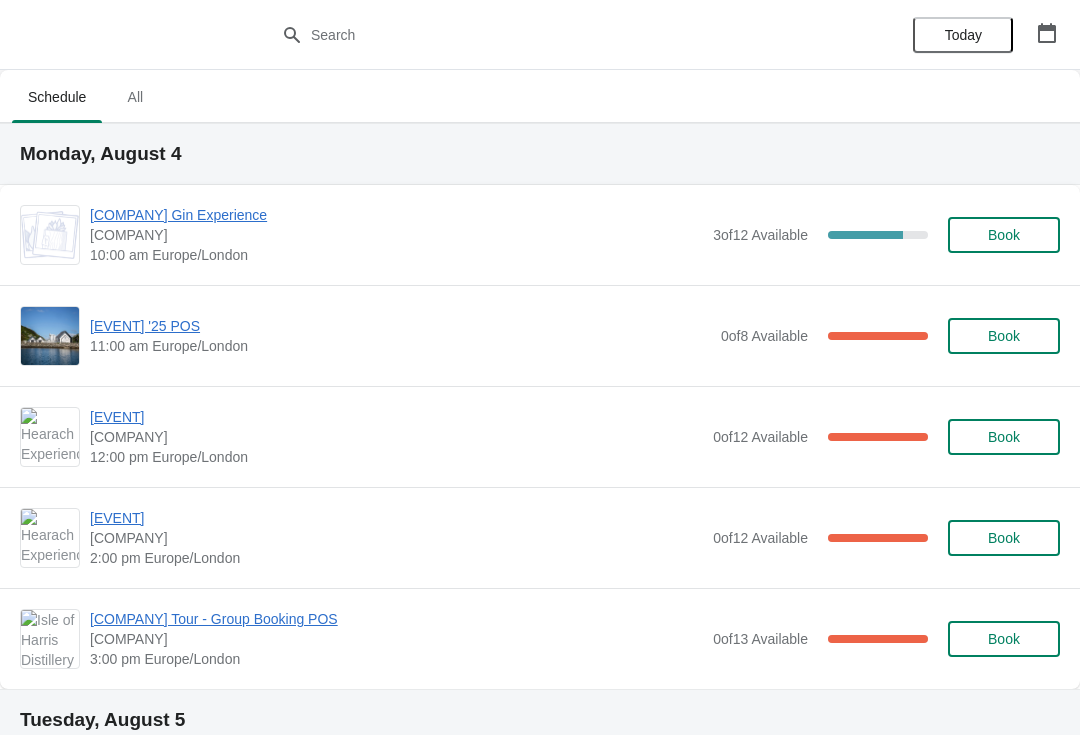 click on "Isle of Harris Gin Experience" at bounding box center [396, 215] 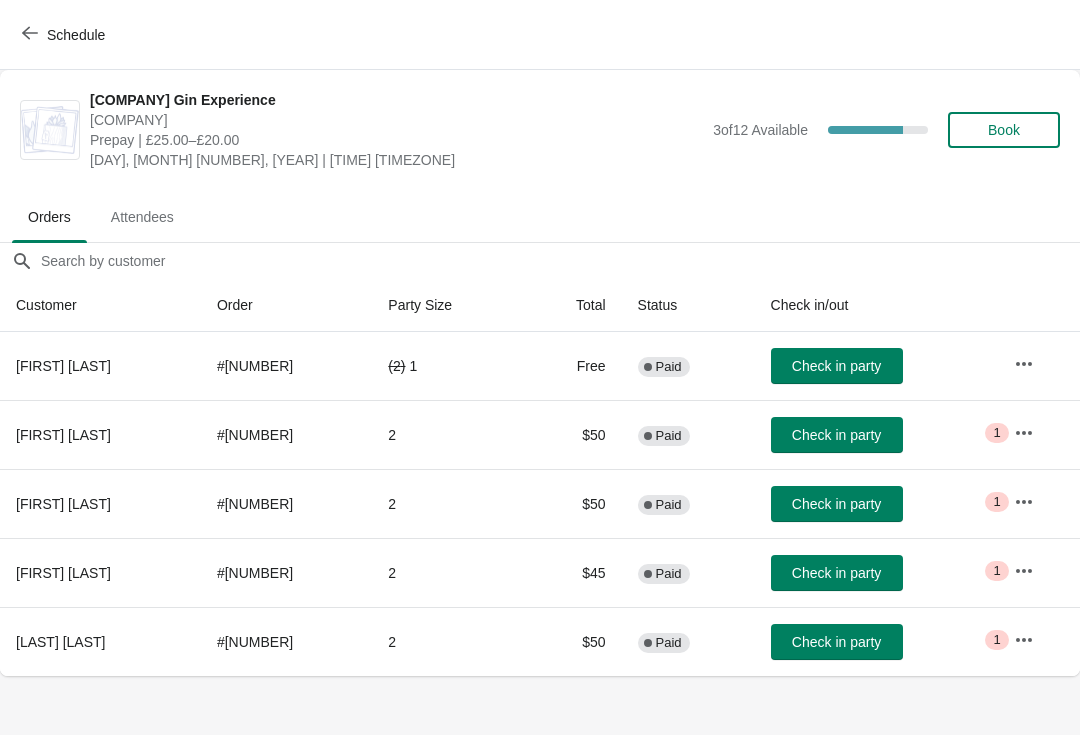 click on "Schedule" at bounding box center (76, 35) 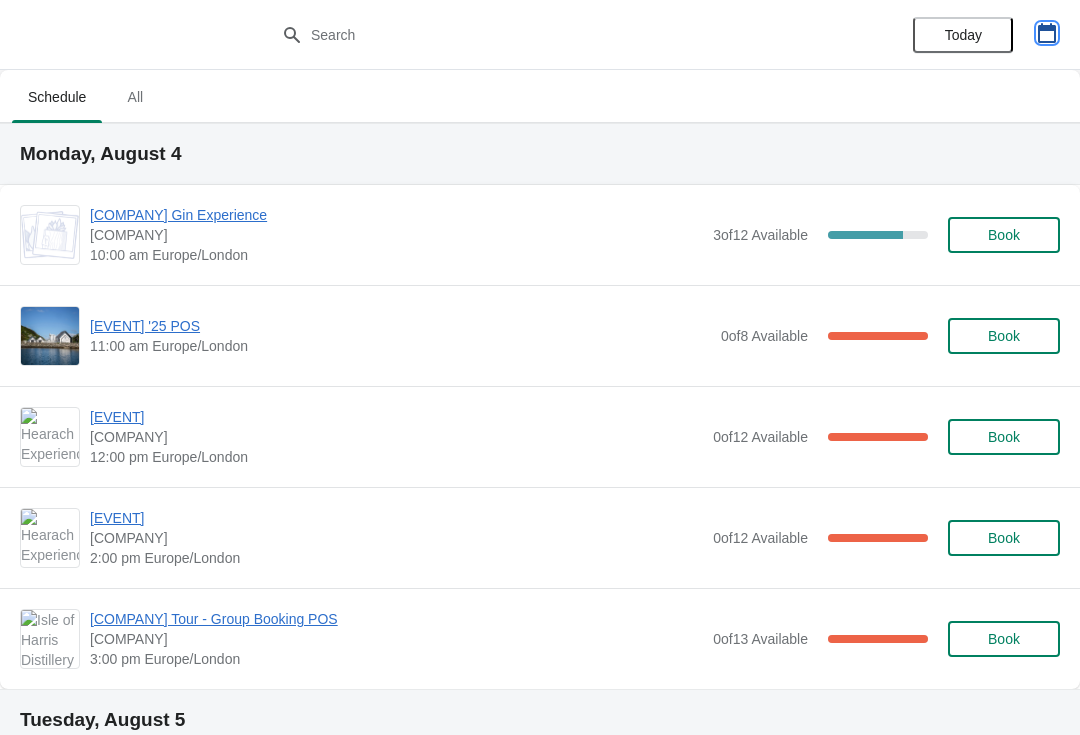 click 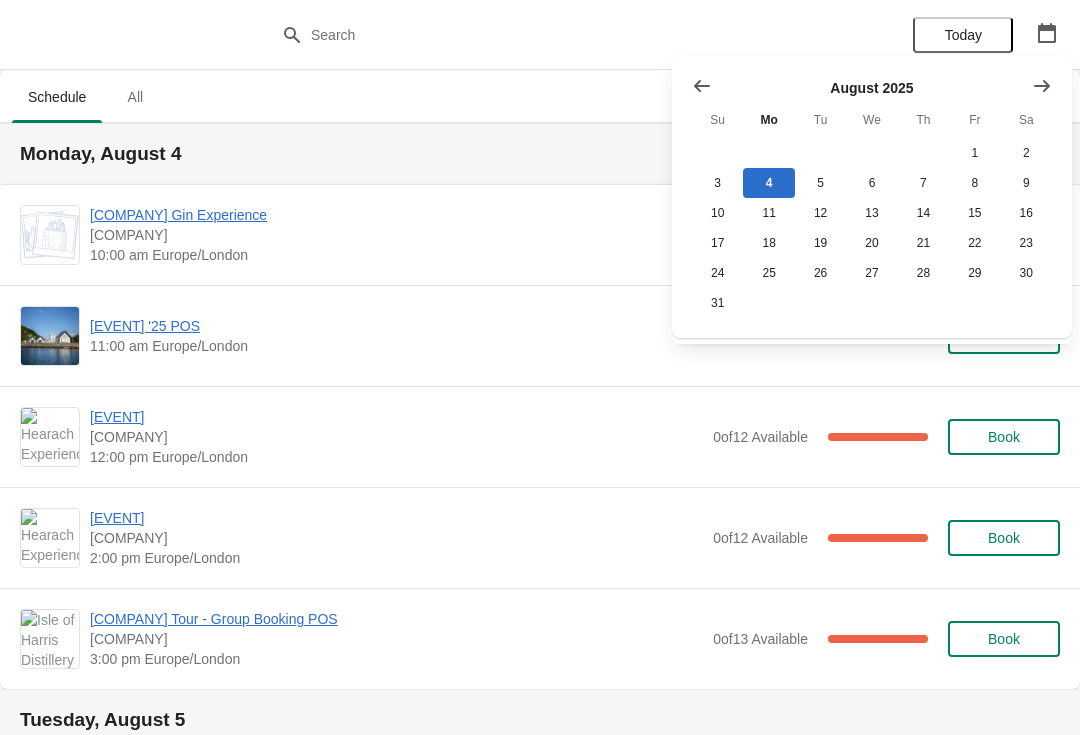 click at bounding box center [1047, 33] 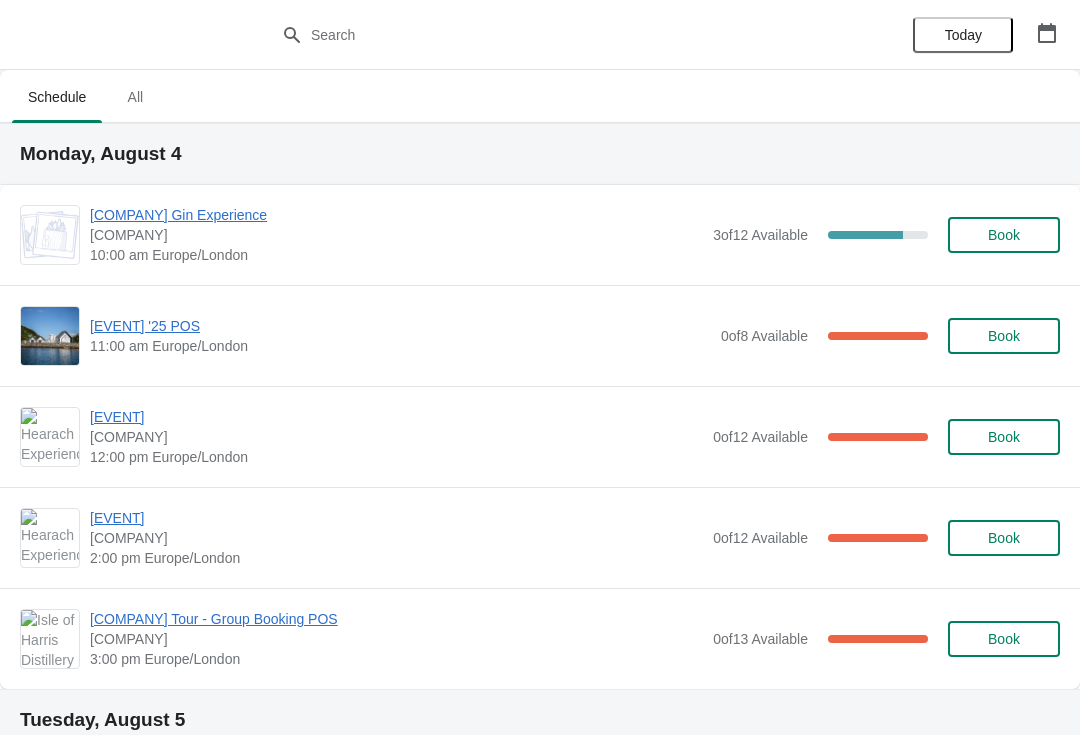 click on "Hearach Showaround '25 POS" at bounding box center (400, 326) 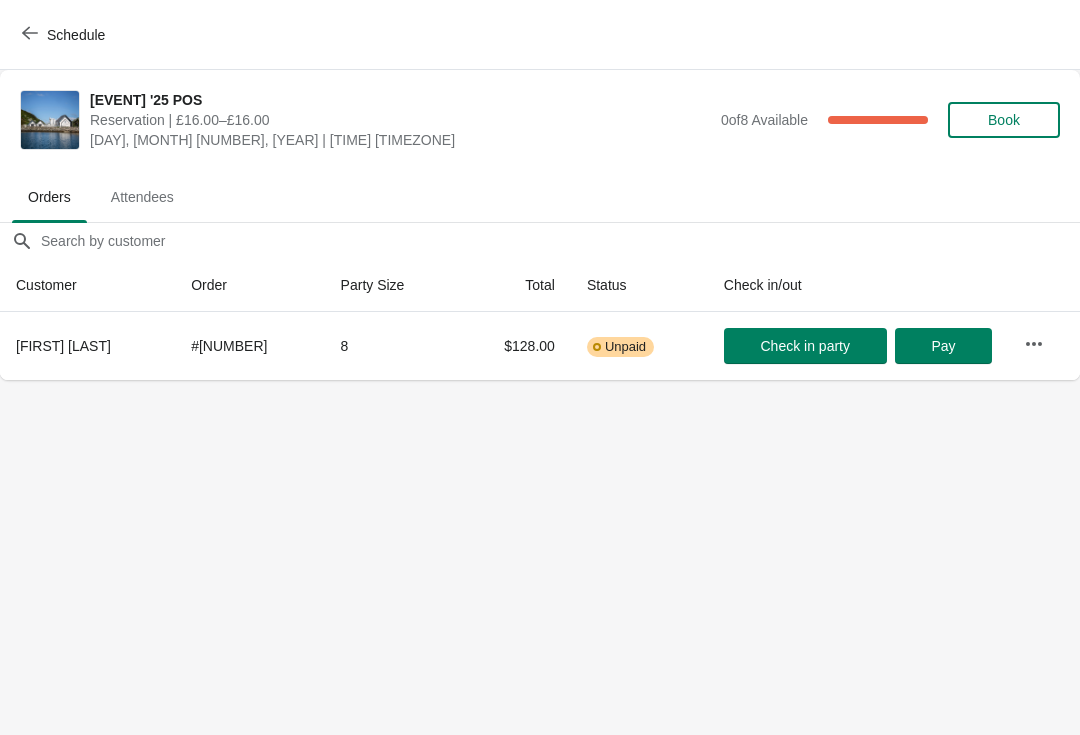 click on "Schedule" at bounding box center (76, 35) 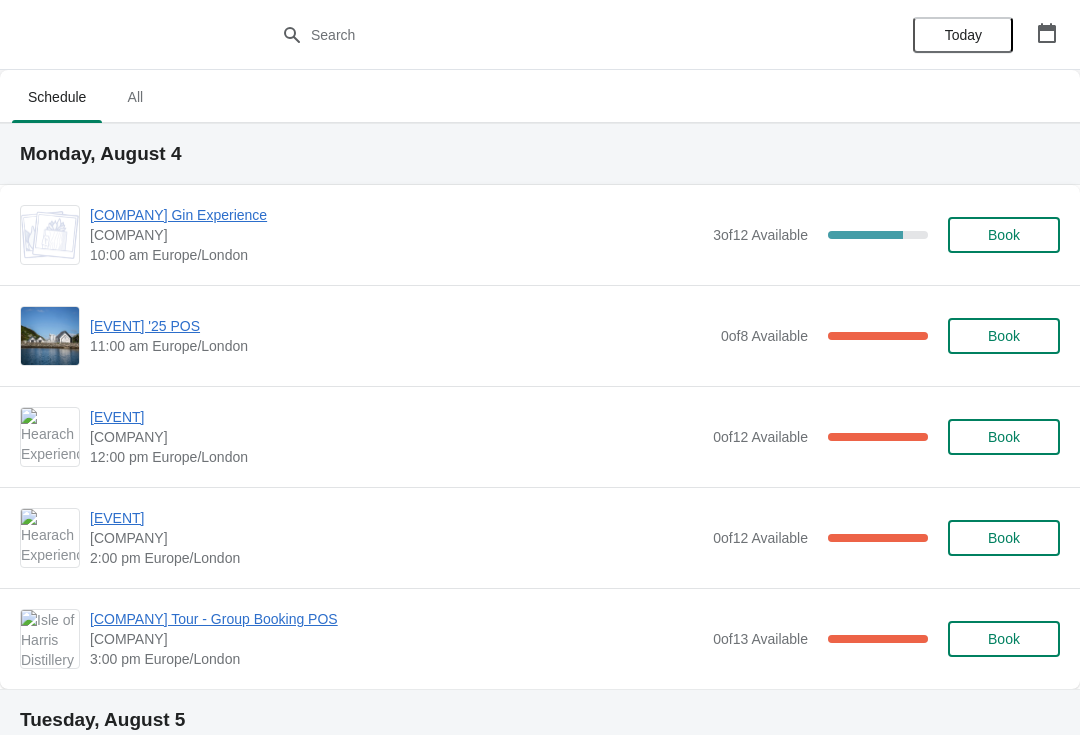 click on "Isle of Harris Gin Experience" at bounding box center (396, 215) 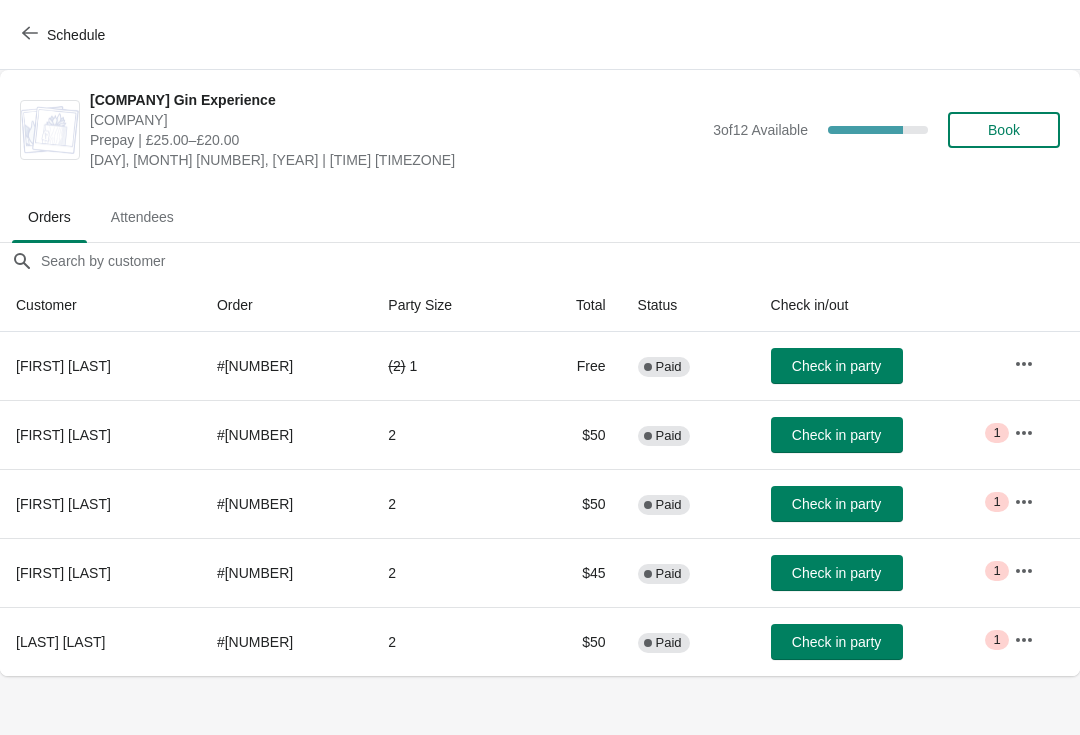 click on "Check in party" at bounding box center (836, 642) 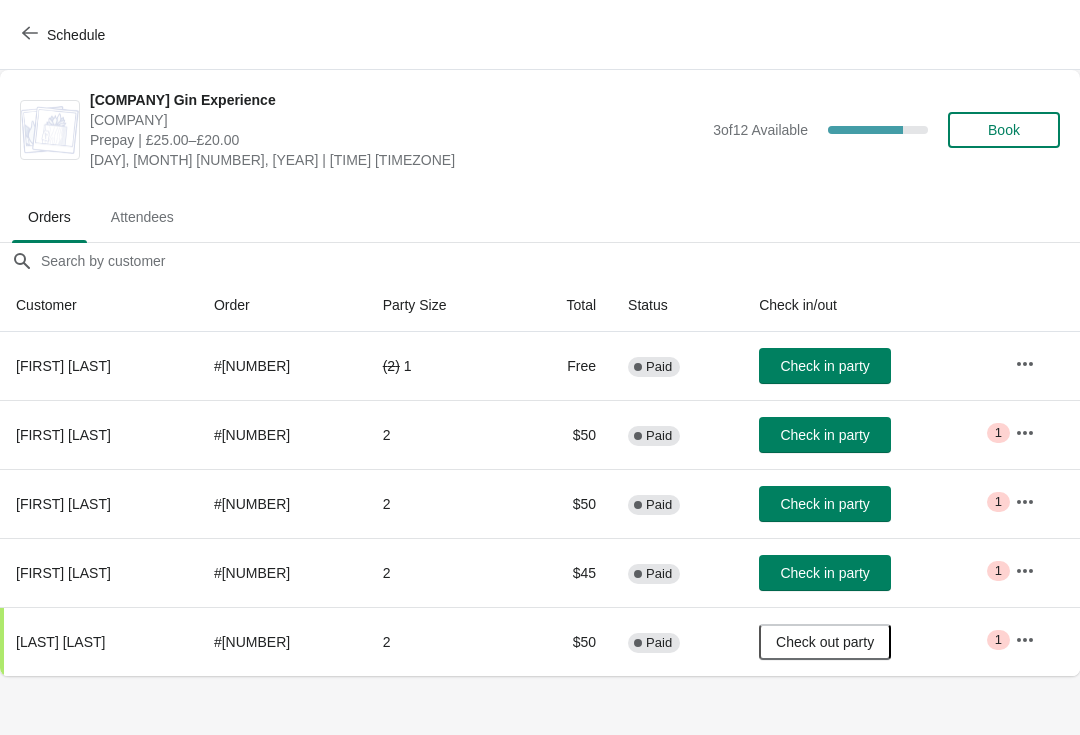 click on "Check in party" at bounding box center (825, 573) 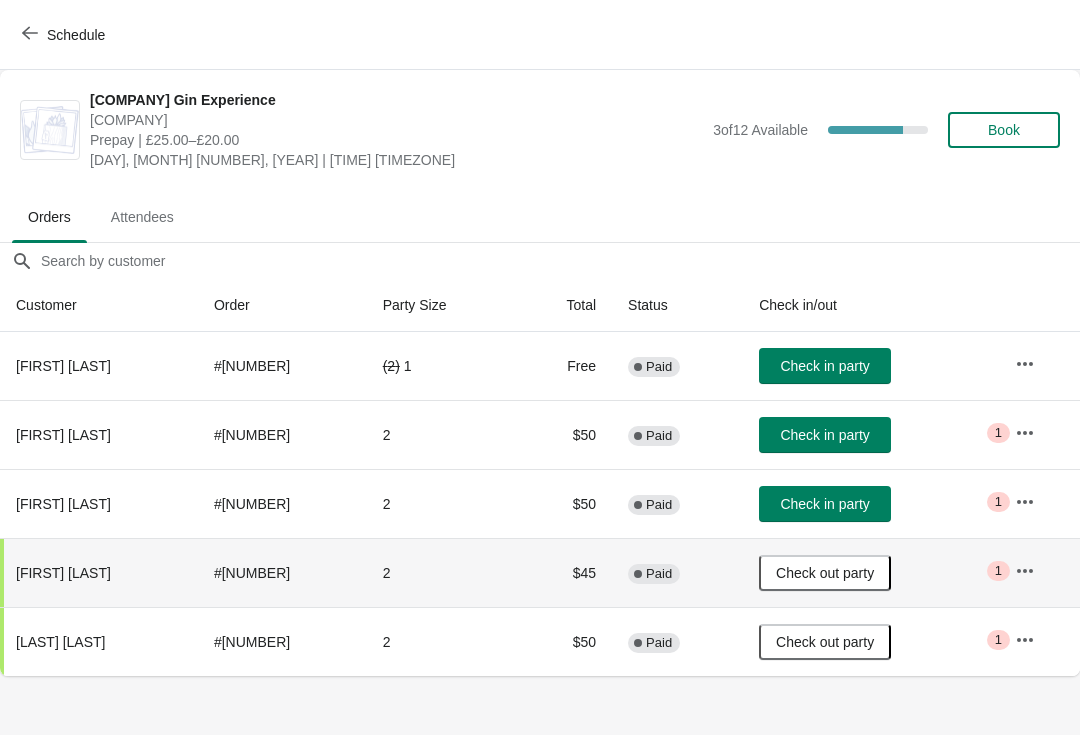 click on "Check in party" at bounding box center (824, 504) 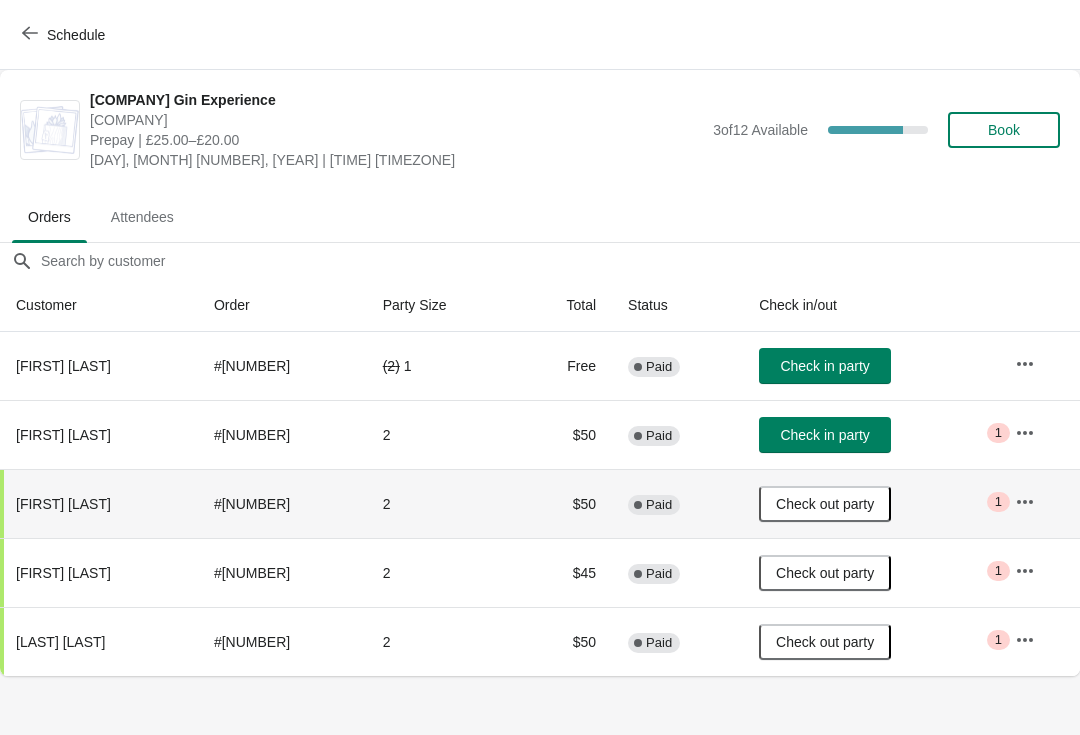 click on "Schedule" at bounding box center (65, 35) 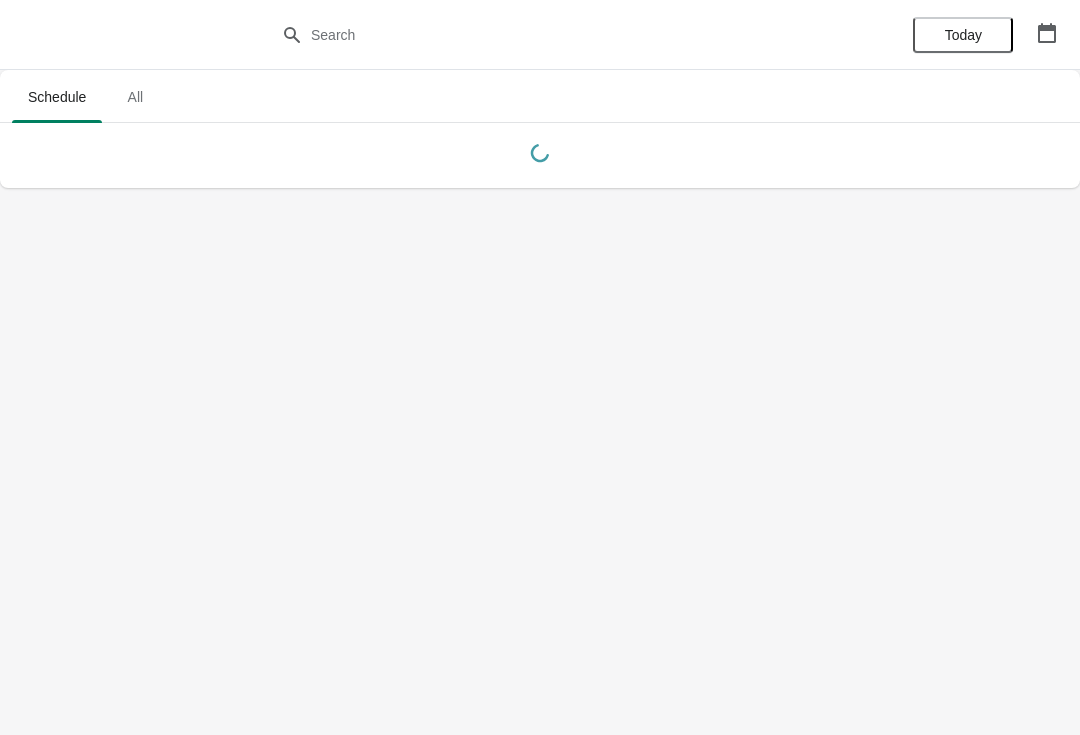 click at bounding box center (1047, 33) 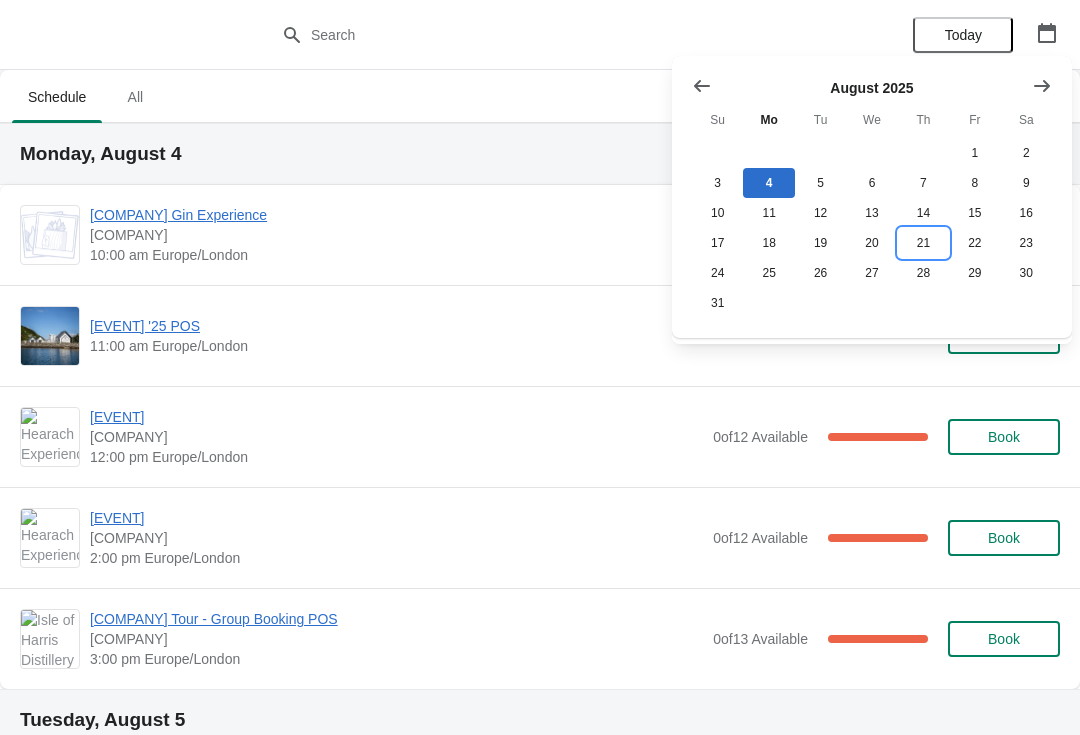 click on "21" at bounding box center (923, 243) 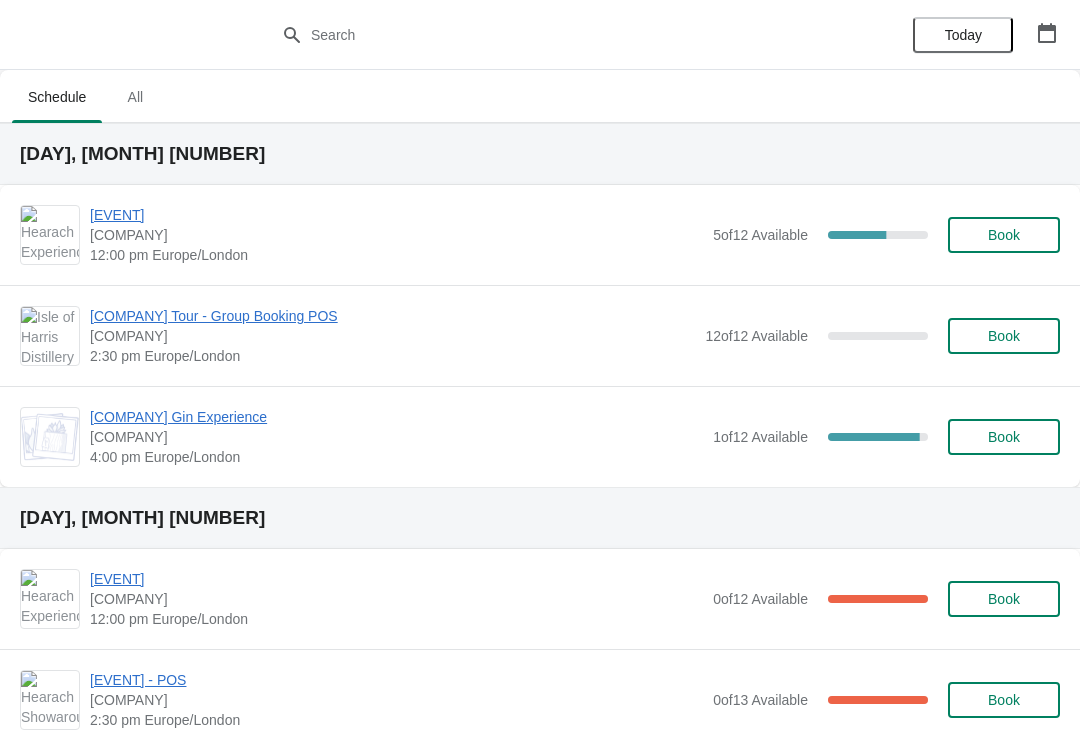 scroll, scrollTop: 0, scrollLeft: 0, axis: both 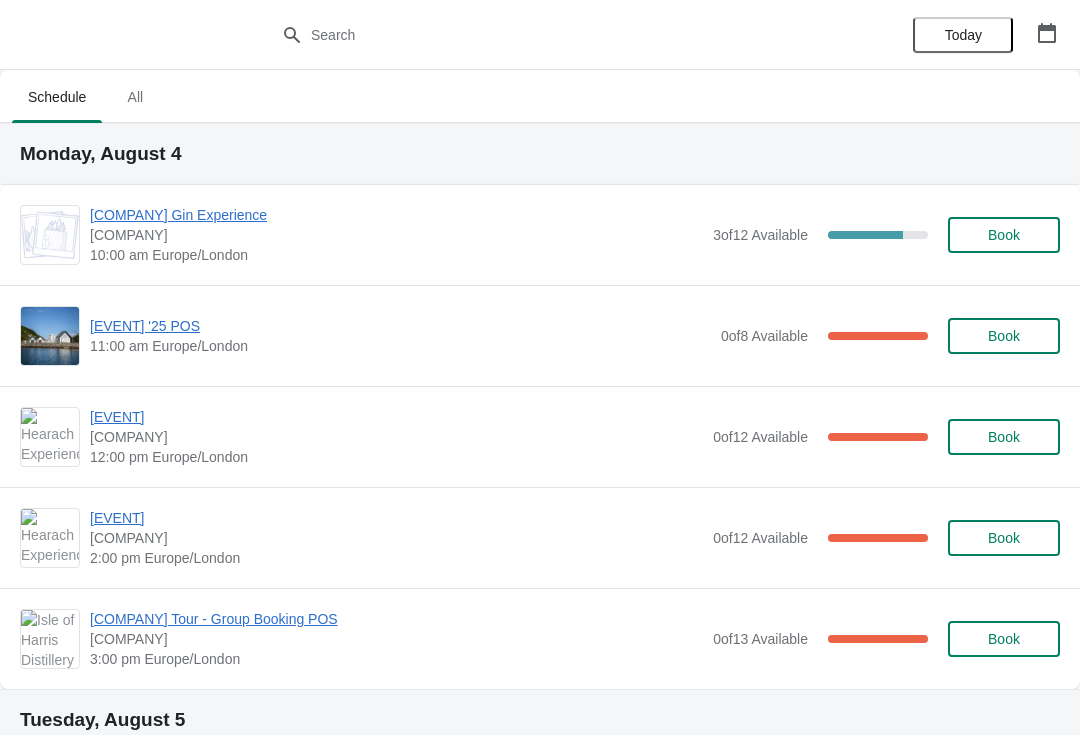 click on "Isle of Harris Gin Experience" at bounding box center [396, 215] 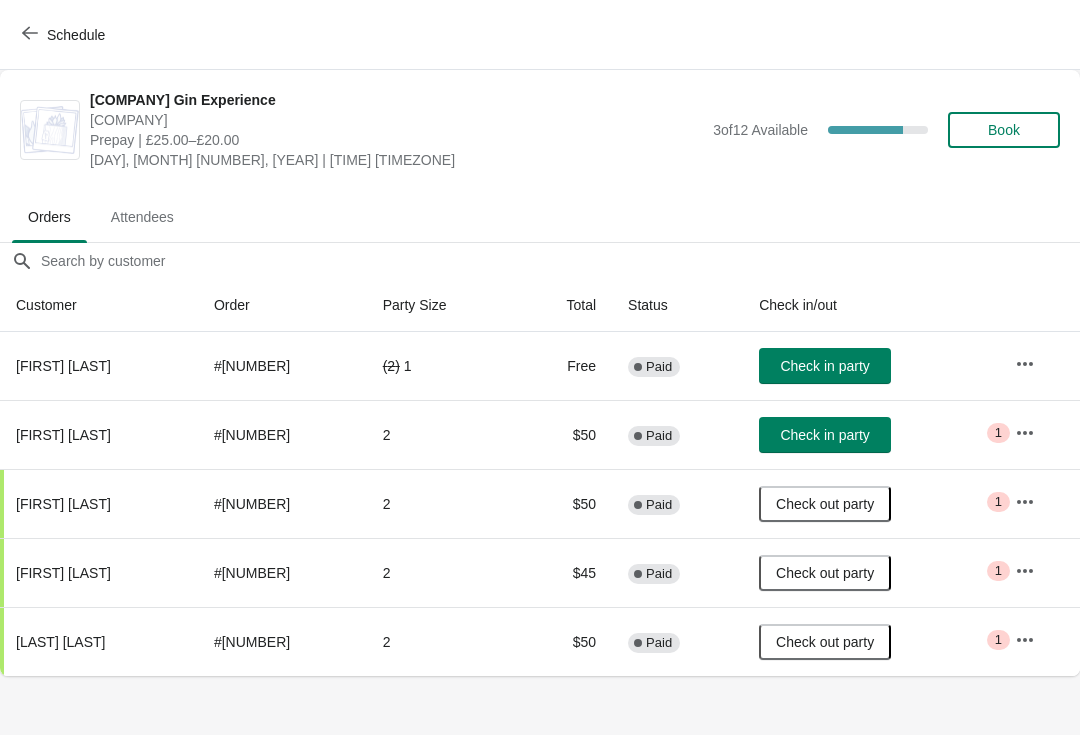 click on "Check in party" at bounding box center [824, 366] 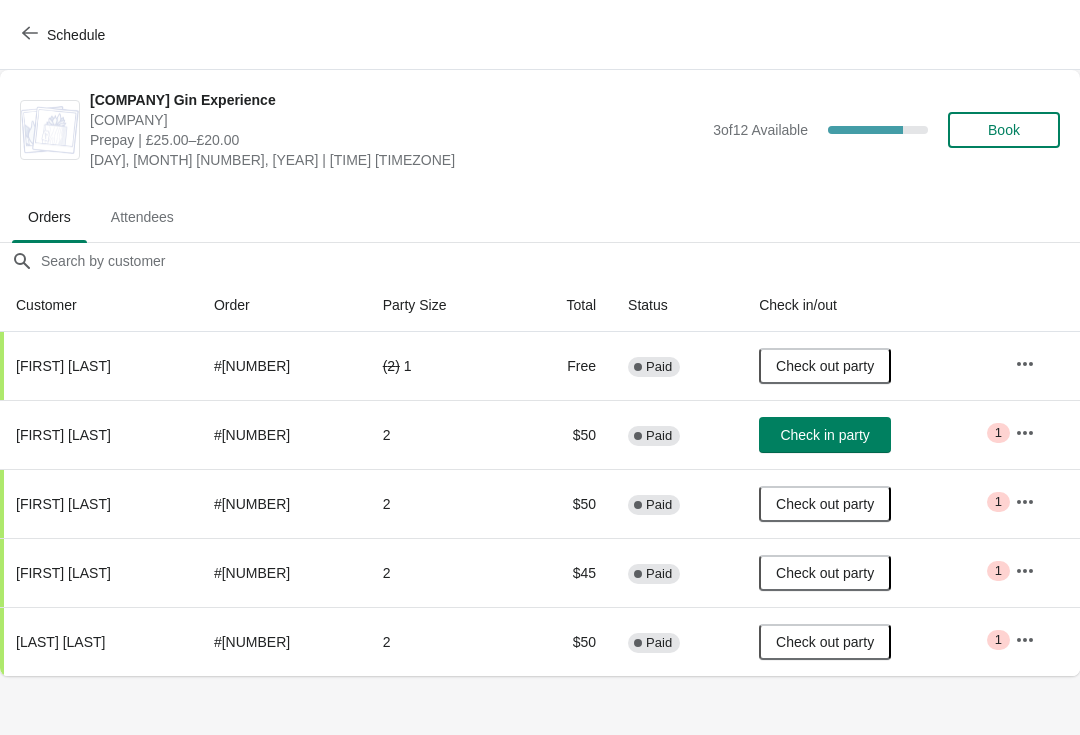 click on "Check in party" at bounding box center [824, 435] 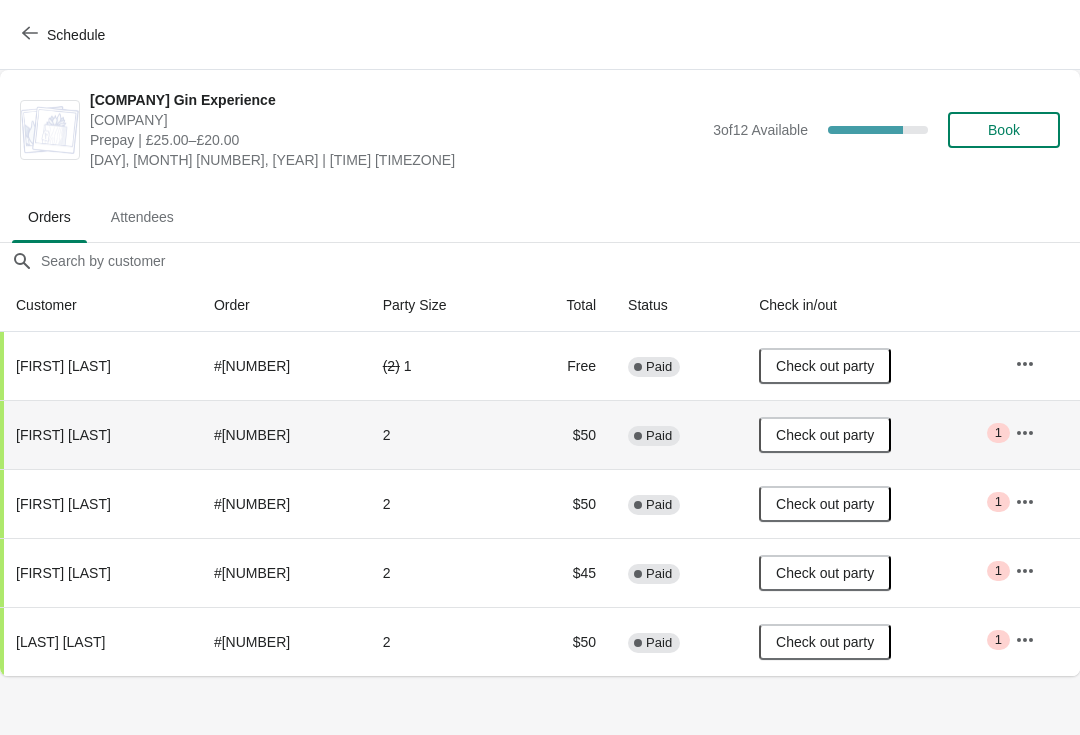 click 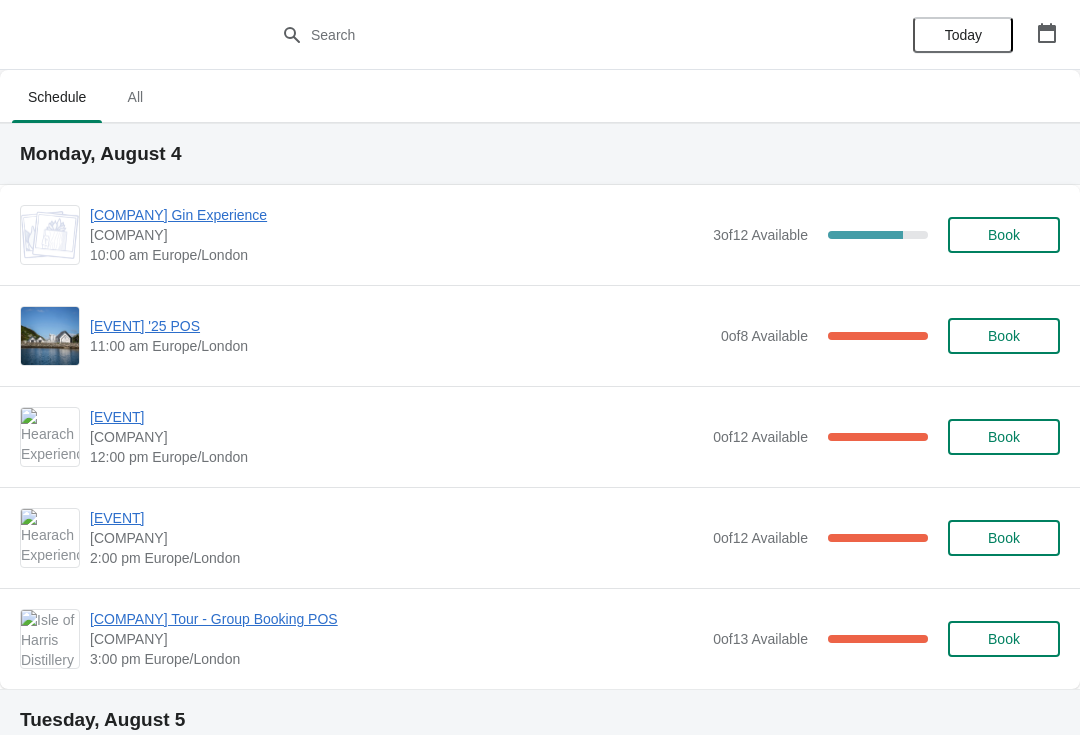 click on "Hearach Showaround '25 POS" at bounding box center (400, 326) 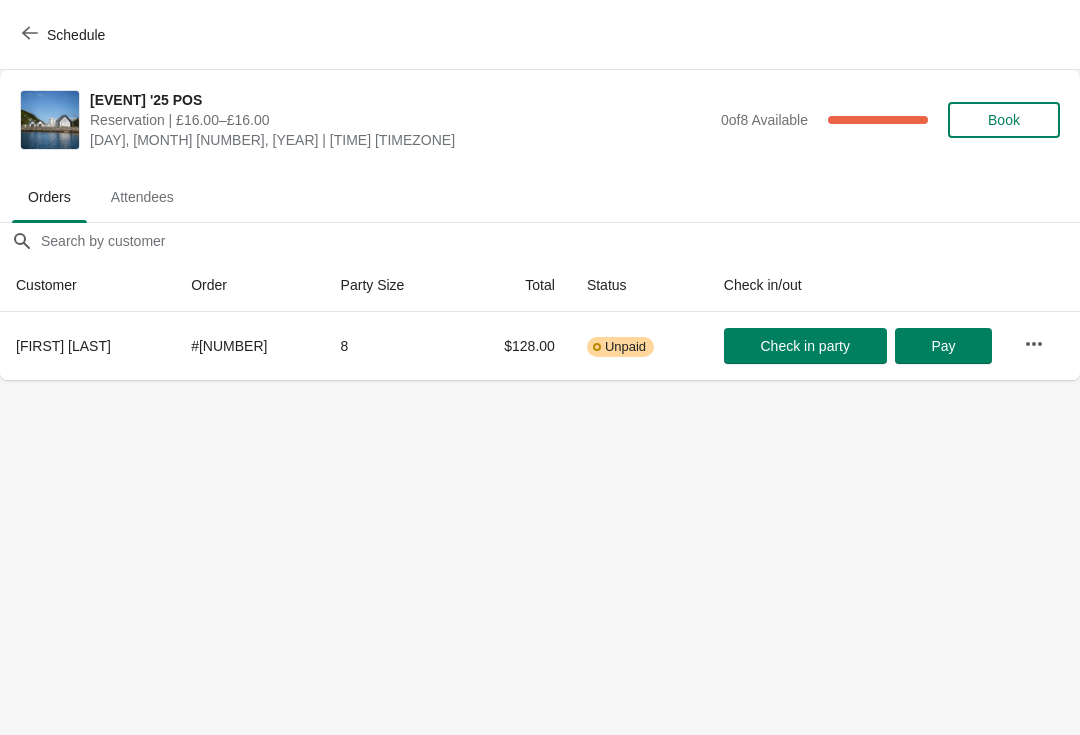 click on "Schedule" at bounding box center (65, 35) 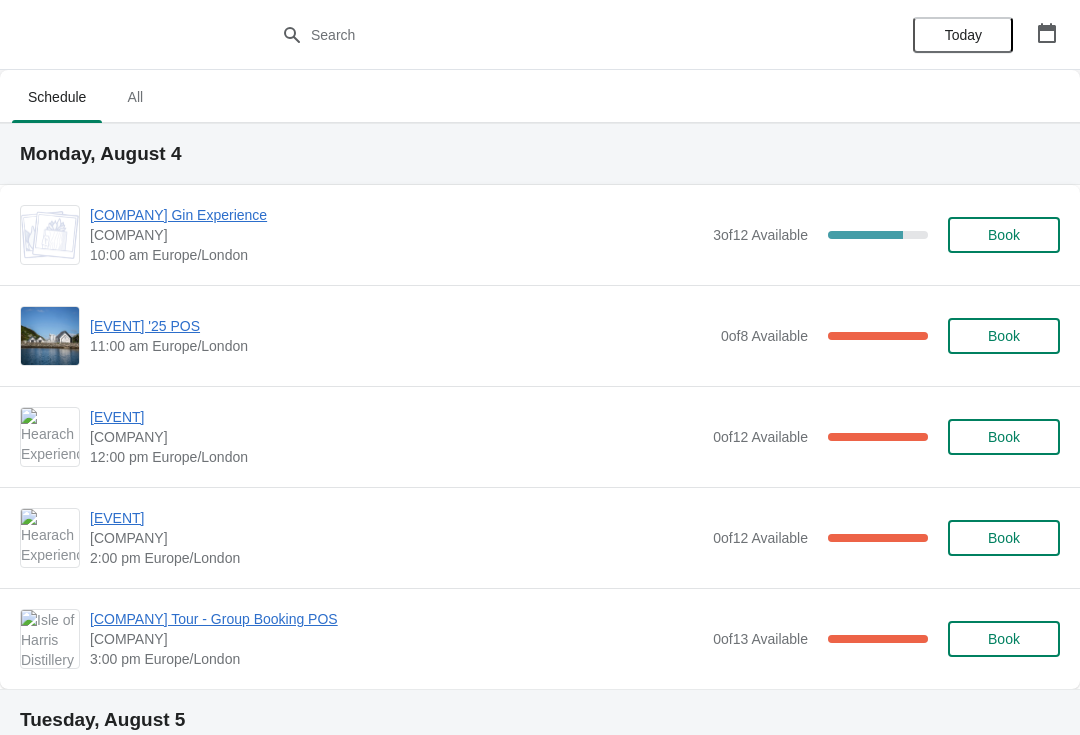 click on "Hearach Experience" at bounding box center (396, 417) 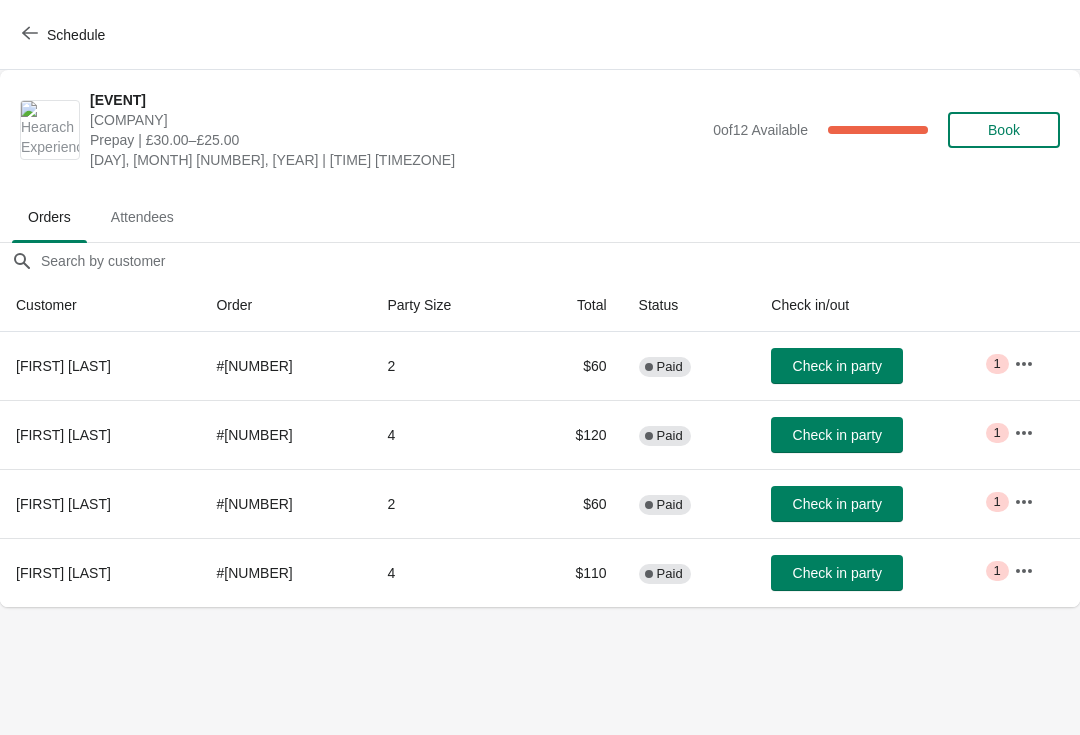 click on "Schedule" at bounding box center [76, 35] 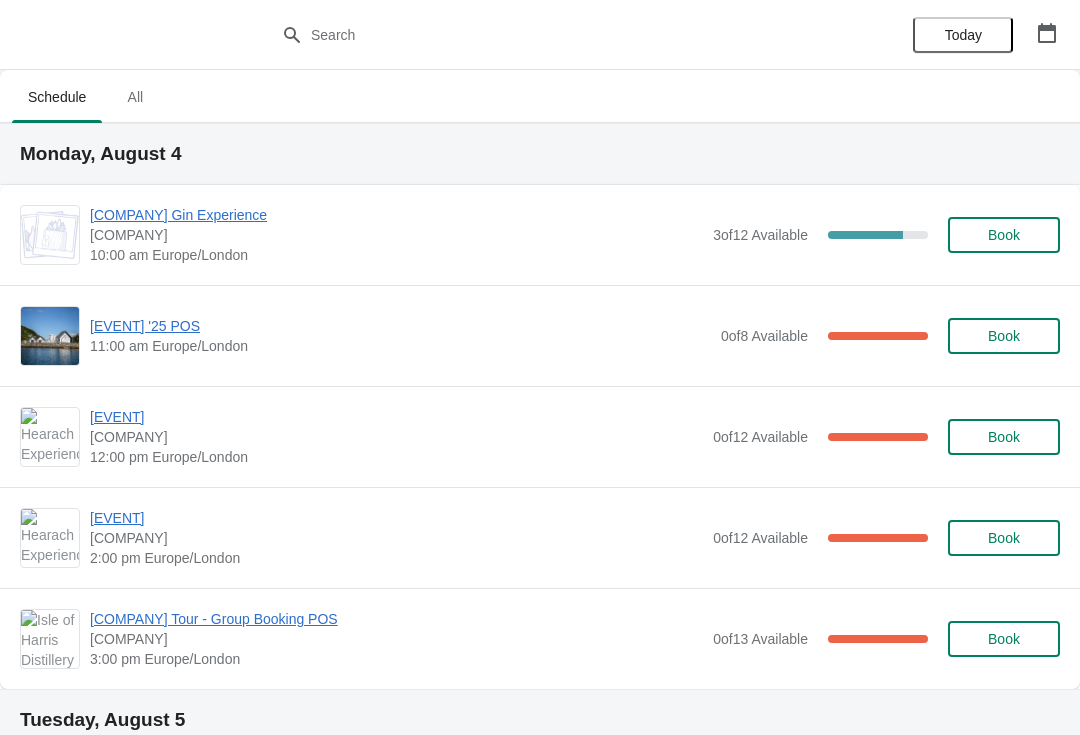 click on "Hearach Experience" at bounding box center [396, 518] 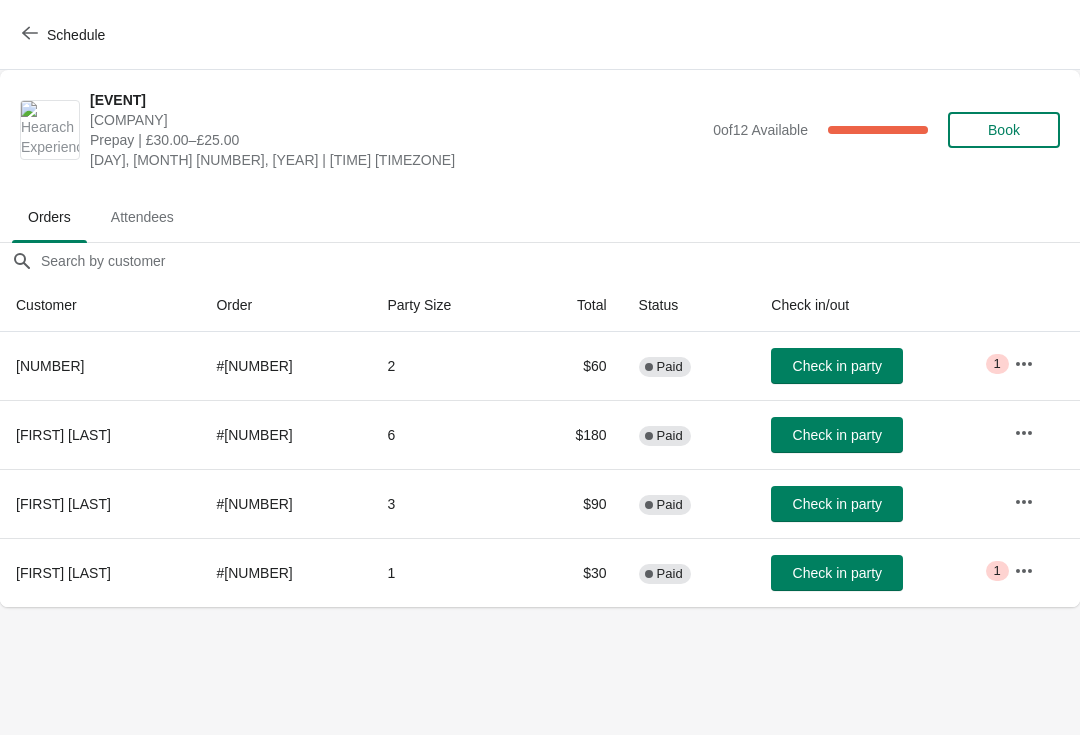 click on "Schedule" at bounding box center [76, 35] 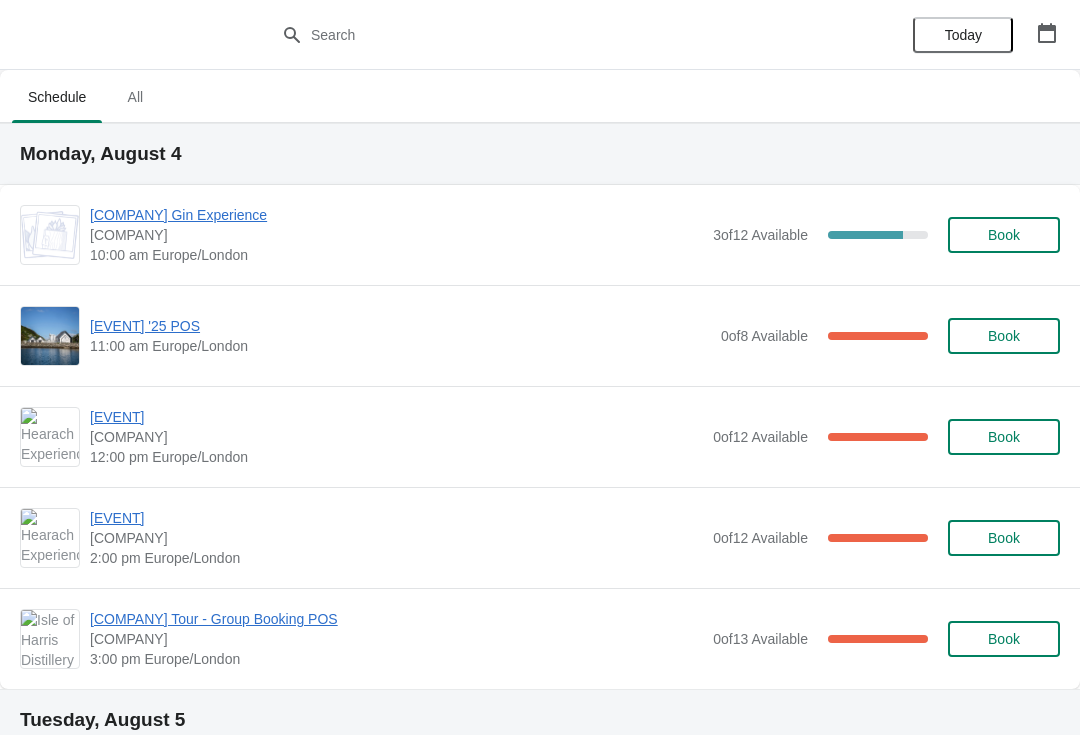 click on "Hearach Experience" at bounding box center (396, 518) 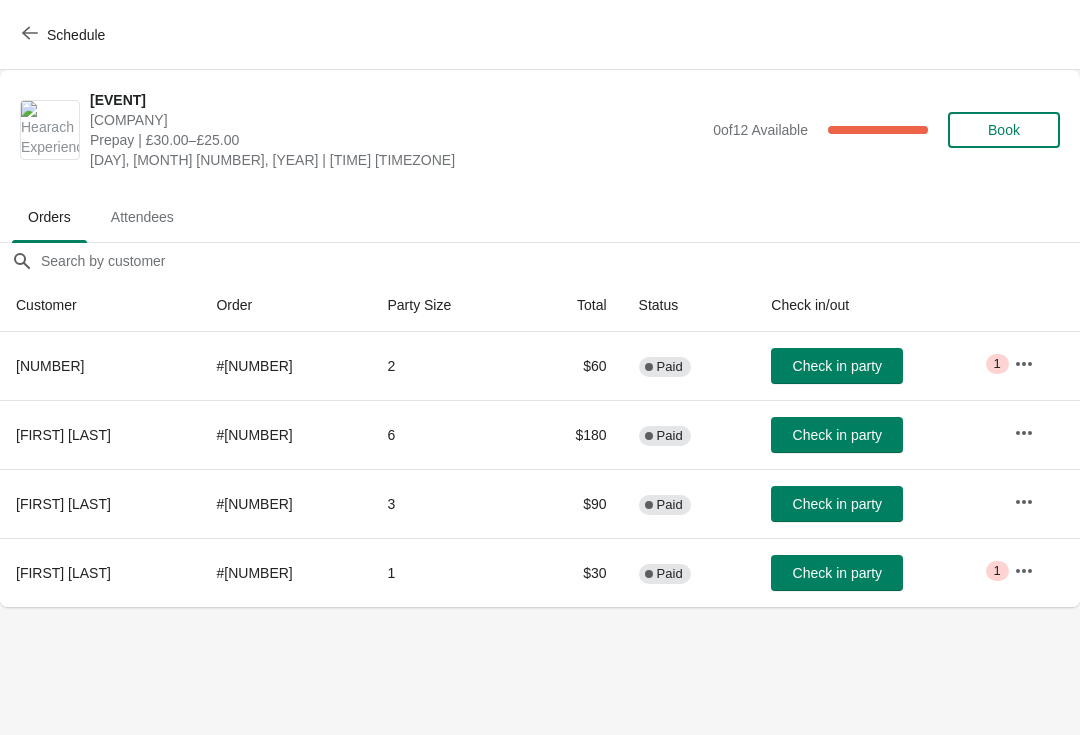 click on "Schedule" at bounding box center [76, 35] 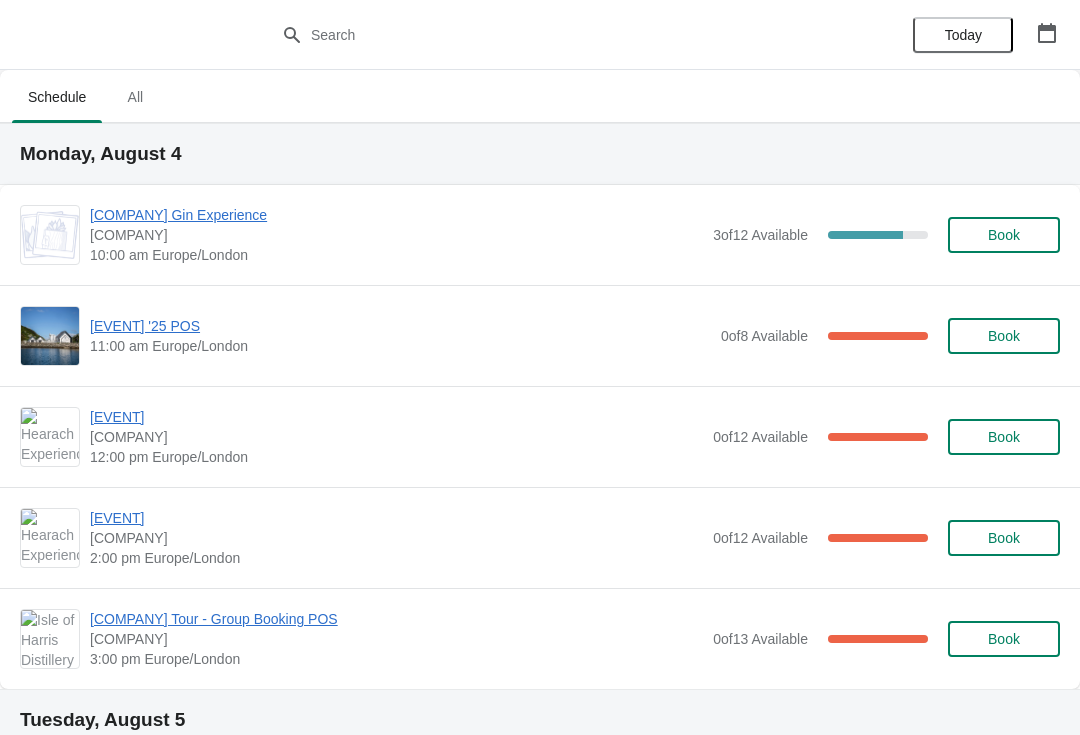 click on "Hearach Experience Isle of Harris Distillery 2:00 pm Europe/London 0  of  12   Available 100 % Book" at bounding box center [540, 537] 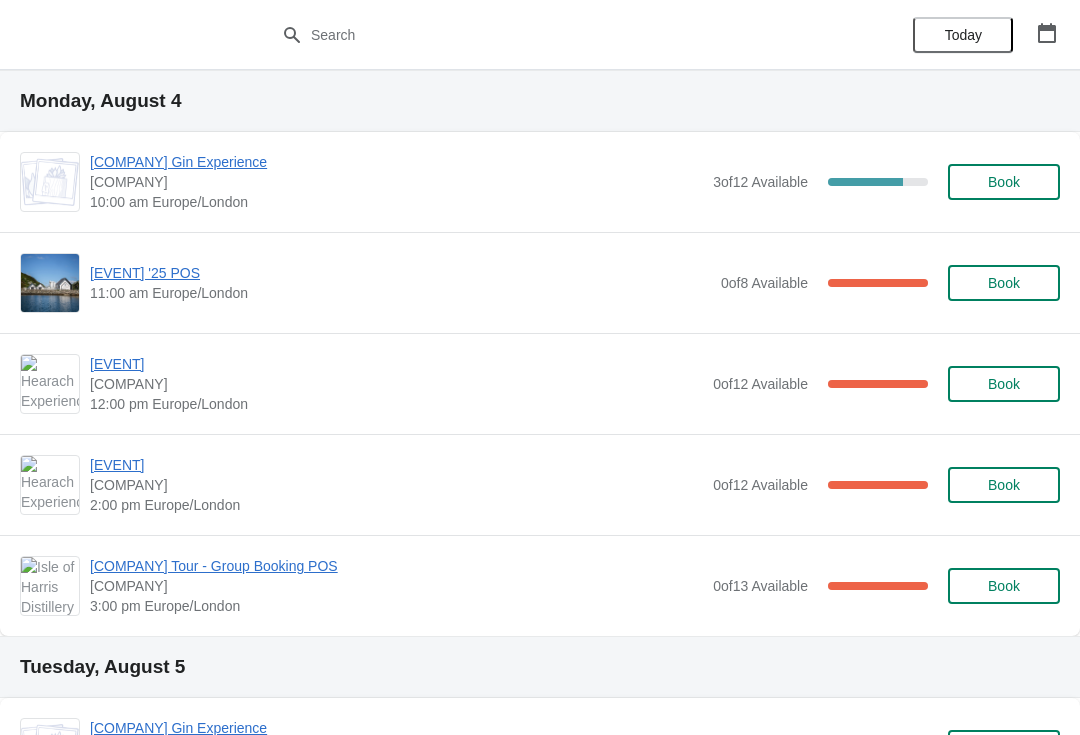 scroll, scrollTop: 50, scrollLeft: 0, axis: vertical 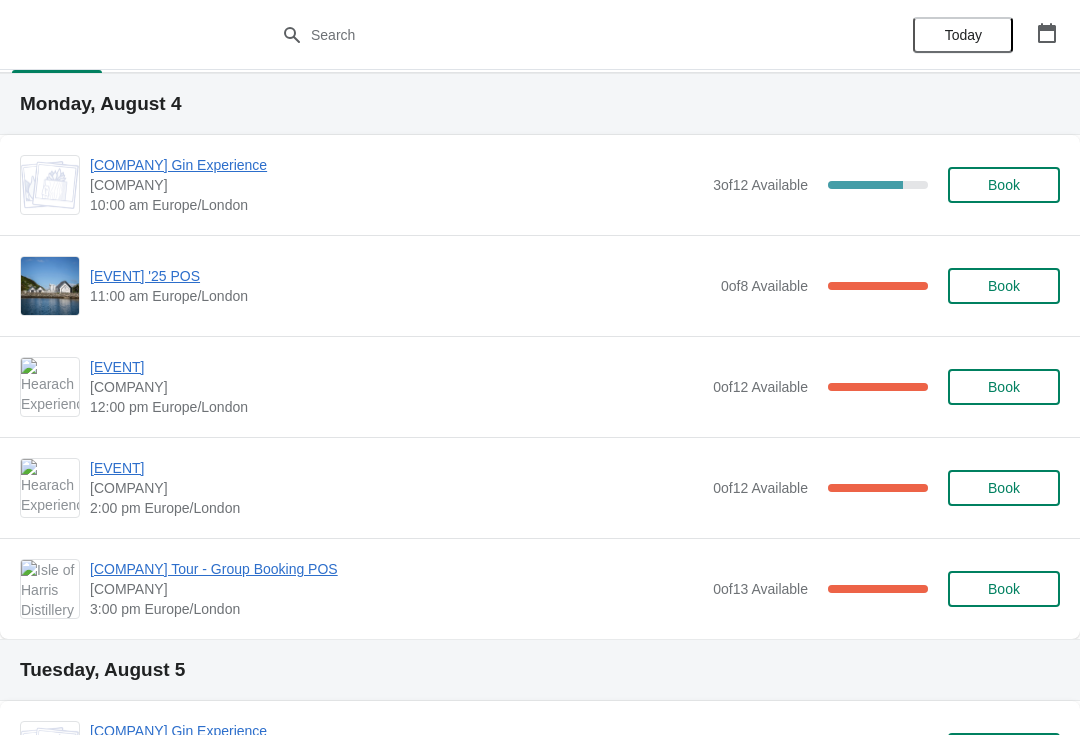 click on "Isle of Harris Distillery Tour - Group Booking POS" at bounding box center (396, 569) 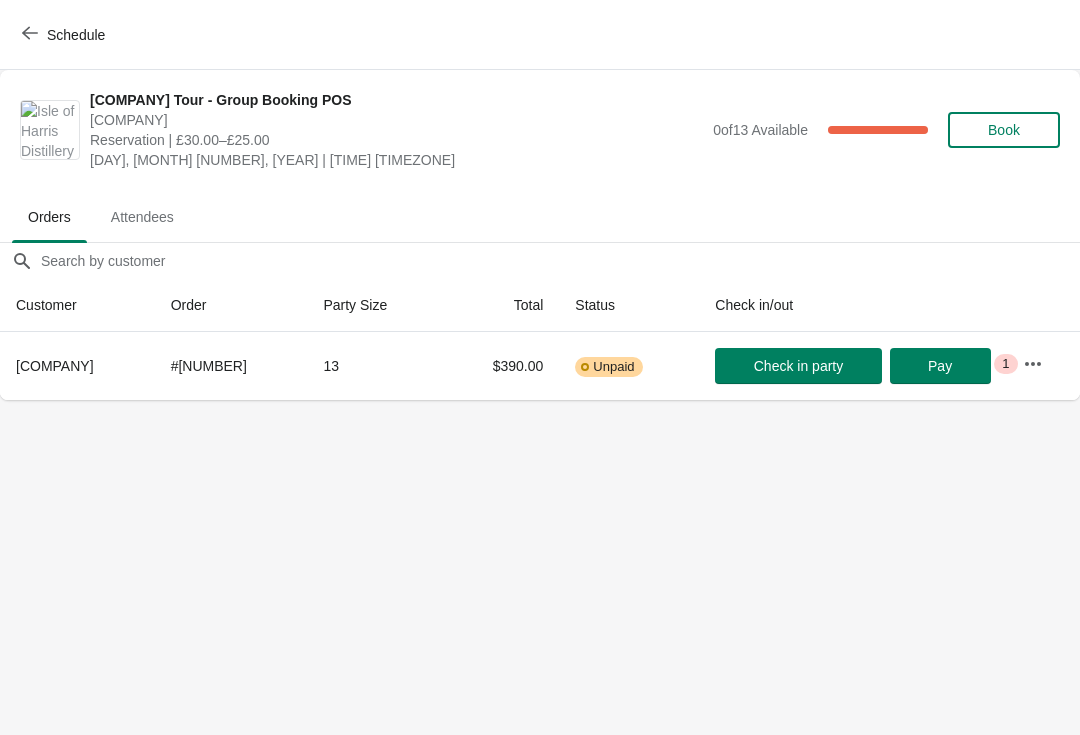 click on "Schedule" at bounding box center [65, 35] 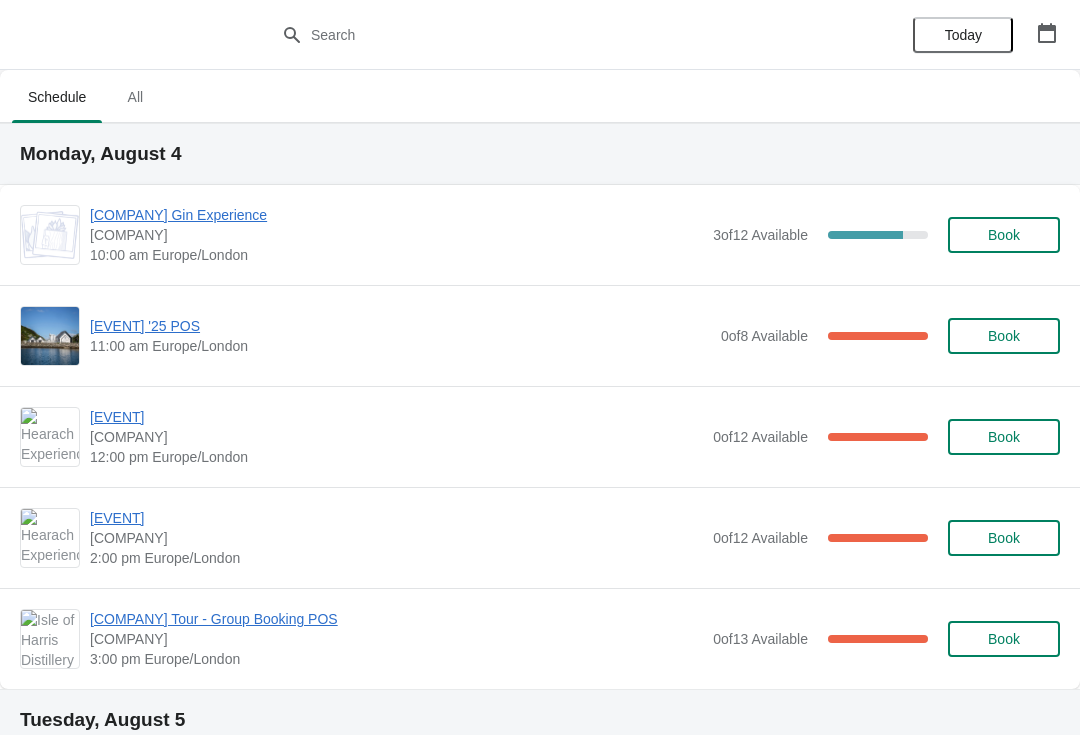 click on "Hearach Experience Isle of Harris Distillery 12:00 pm Europe/London 0  of  12   Available 100 % Book" at bounding box center (540, 436) 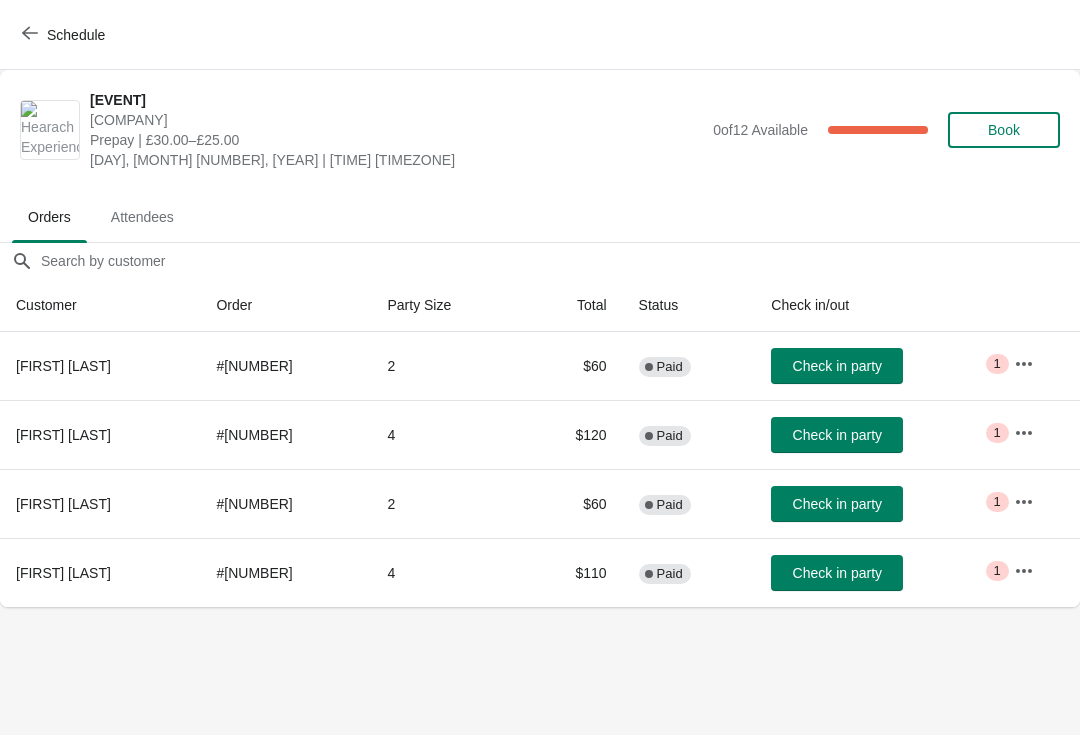 click 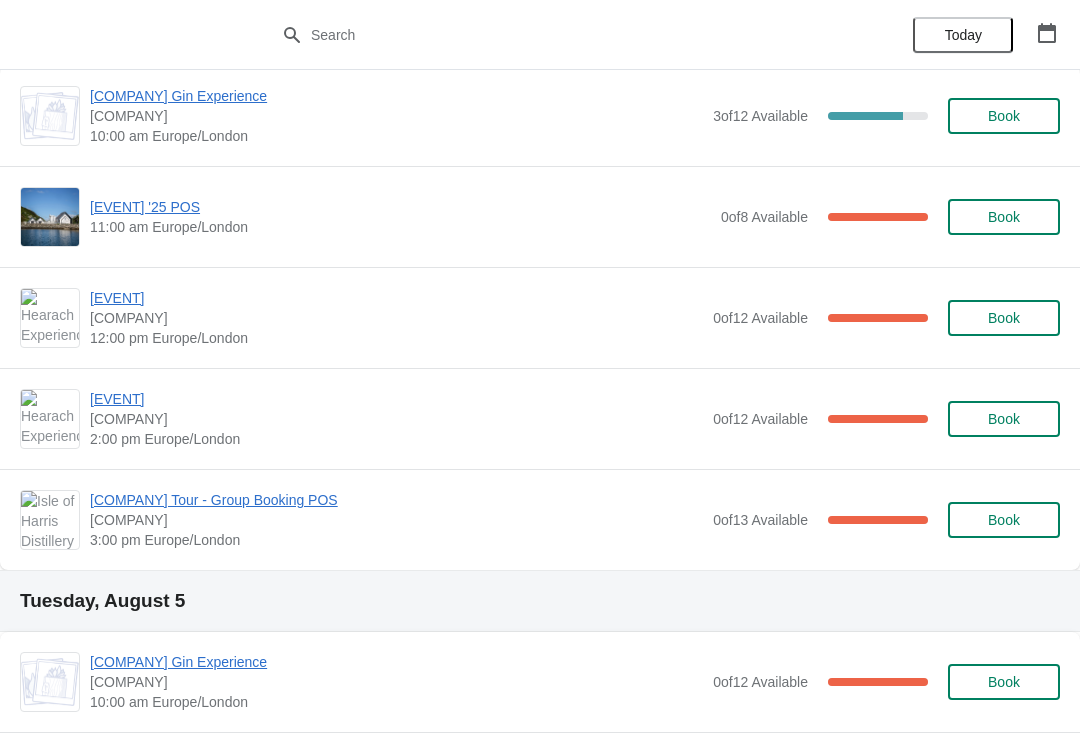 scroll, scrollTop: 131, scrollLeft: 0, axis: vertical 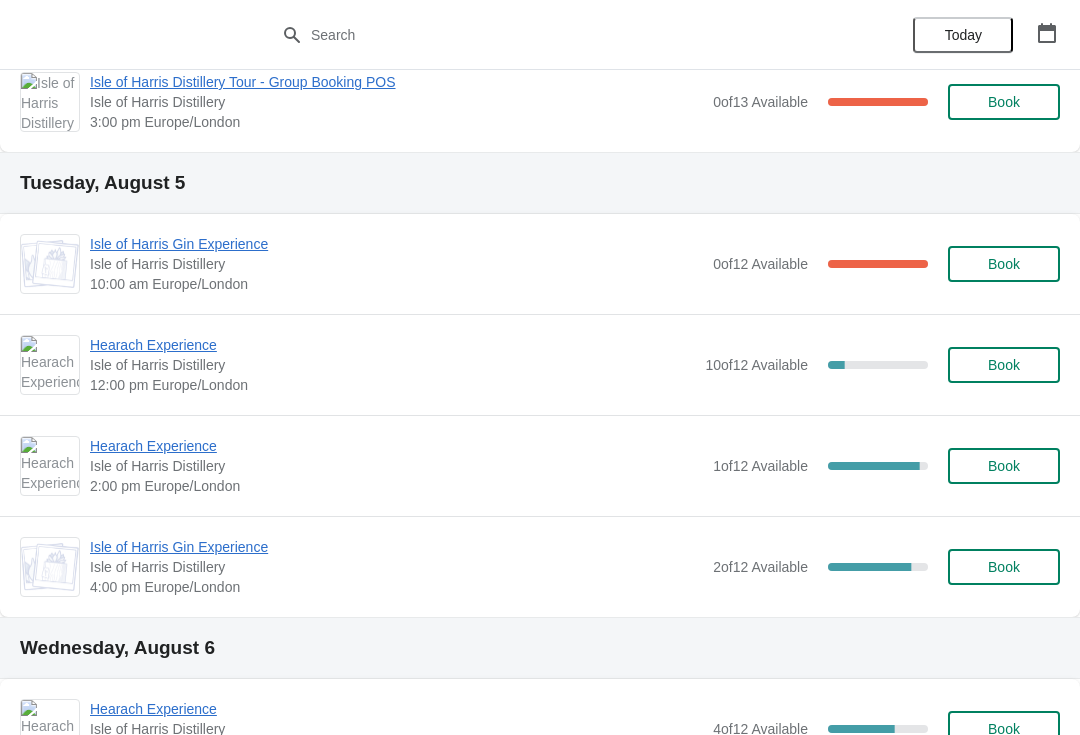 click on "Book" at bounding box center [1004, 567] 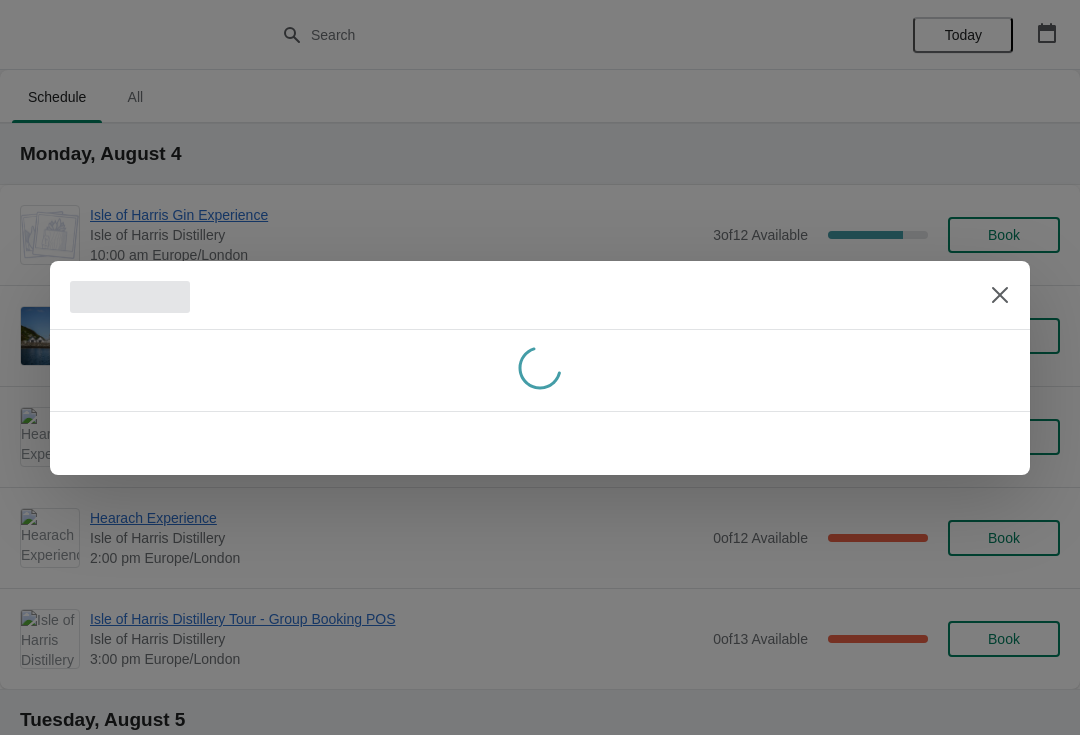 scroll, scrollTop: 0, scrollLeft: 0, axis: both 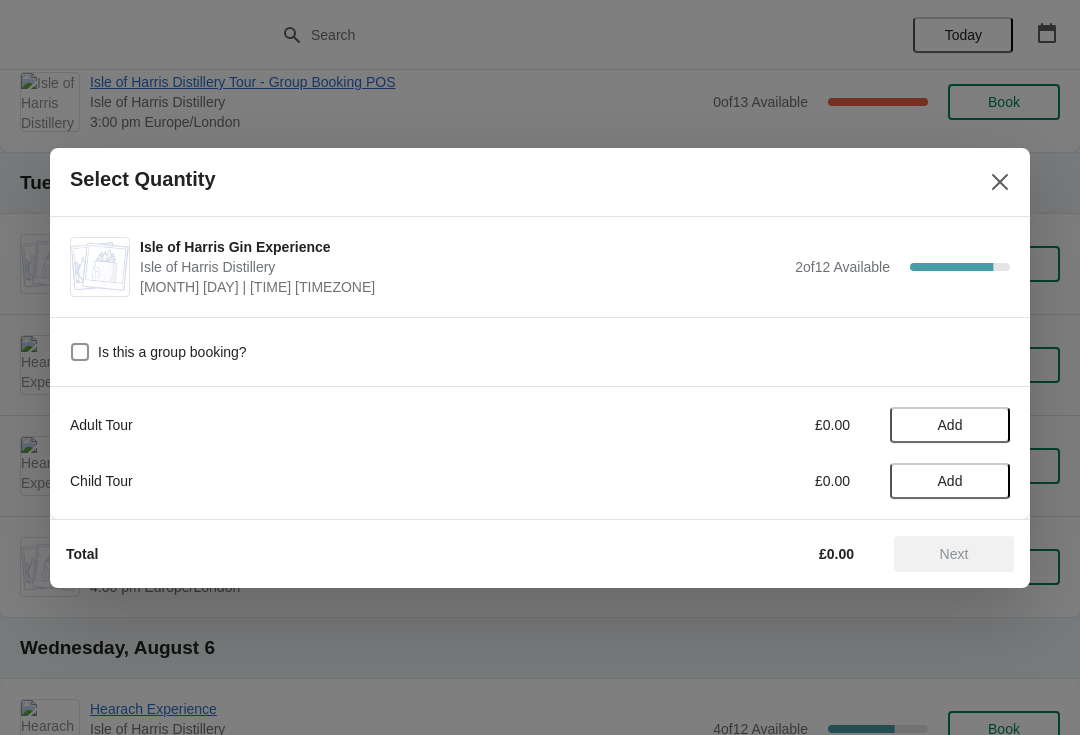 click on "Add" at bounding box center [950, 425] 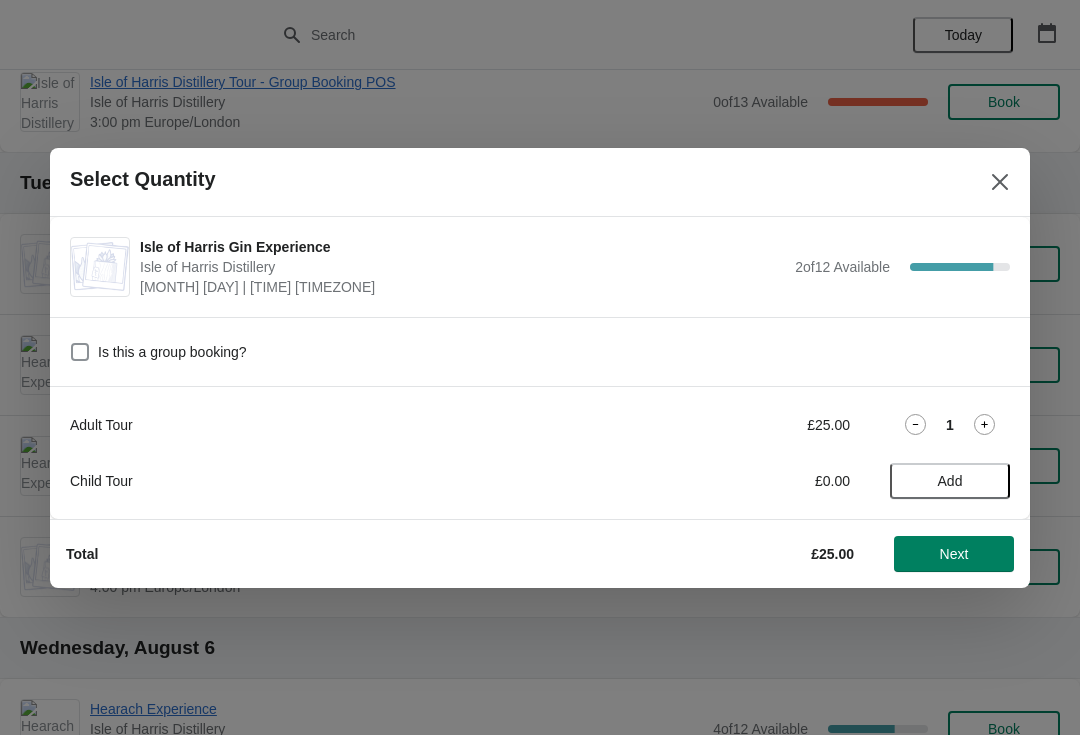 click 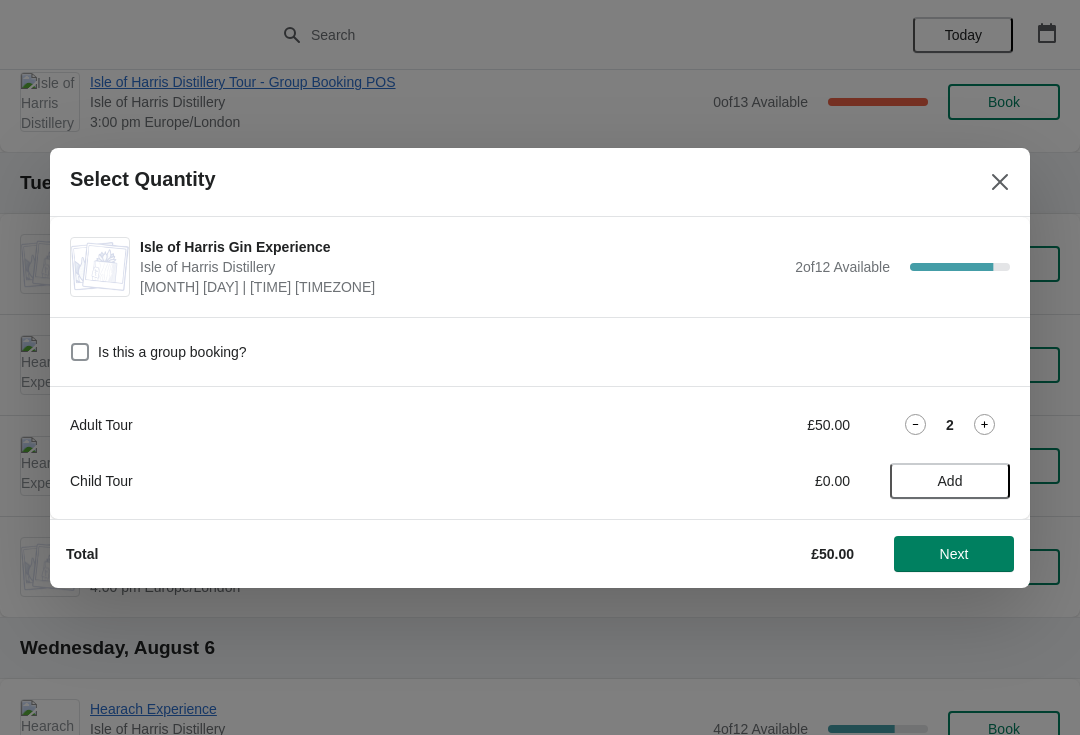 click on "Next" at bounding box center (954, 554) 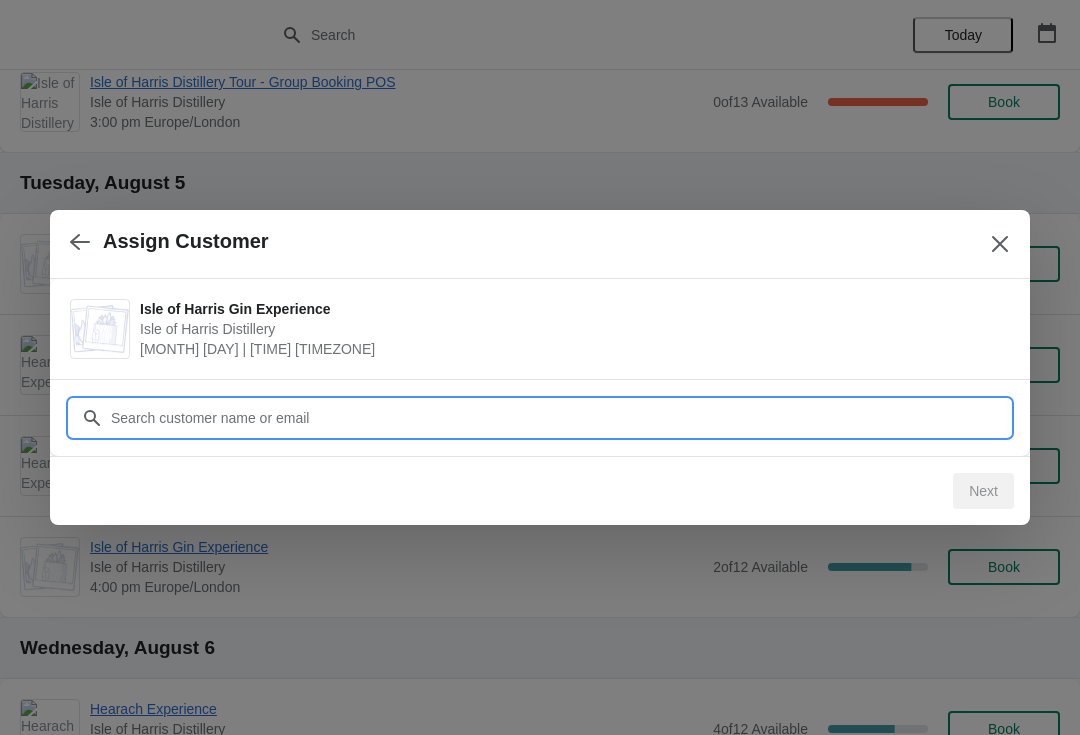 click on "Customer" at bounding box center (560, 418) 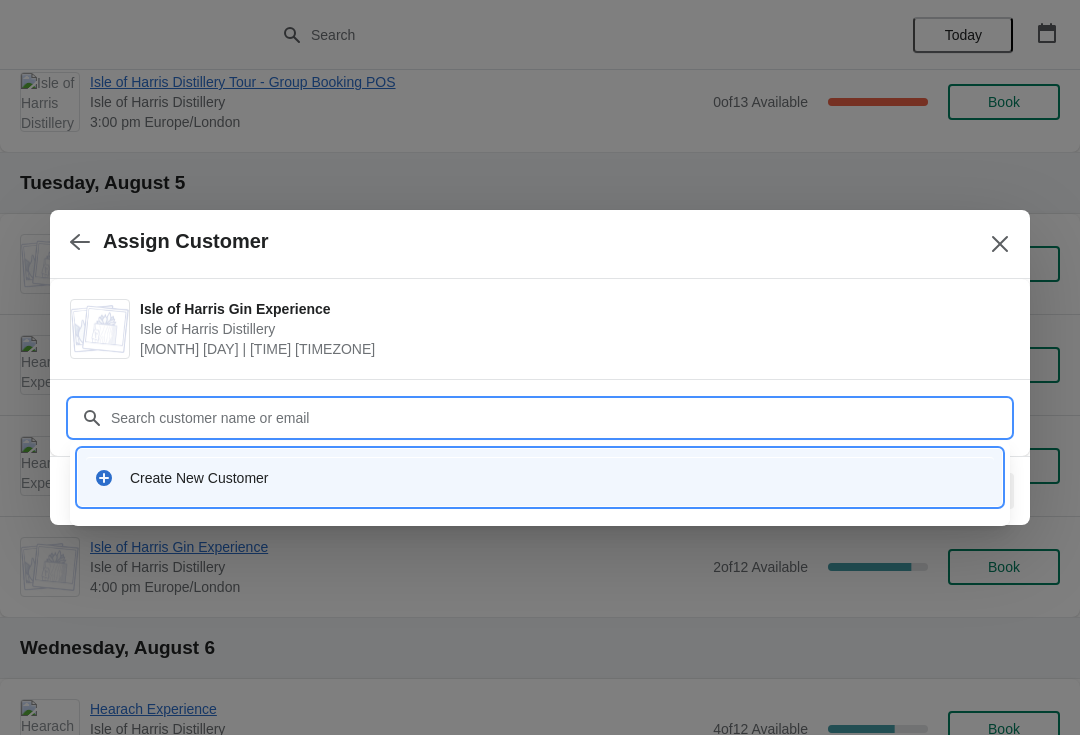 click on "Create New Customer" at bounding box center [540, 477] 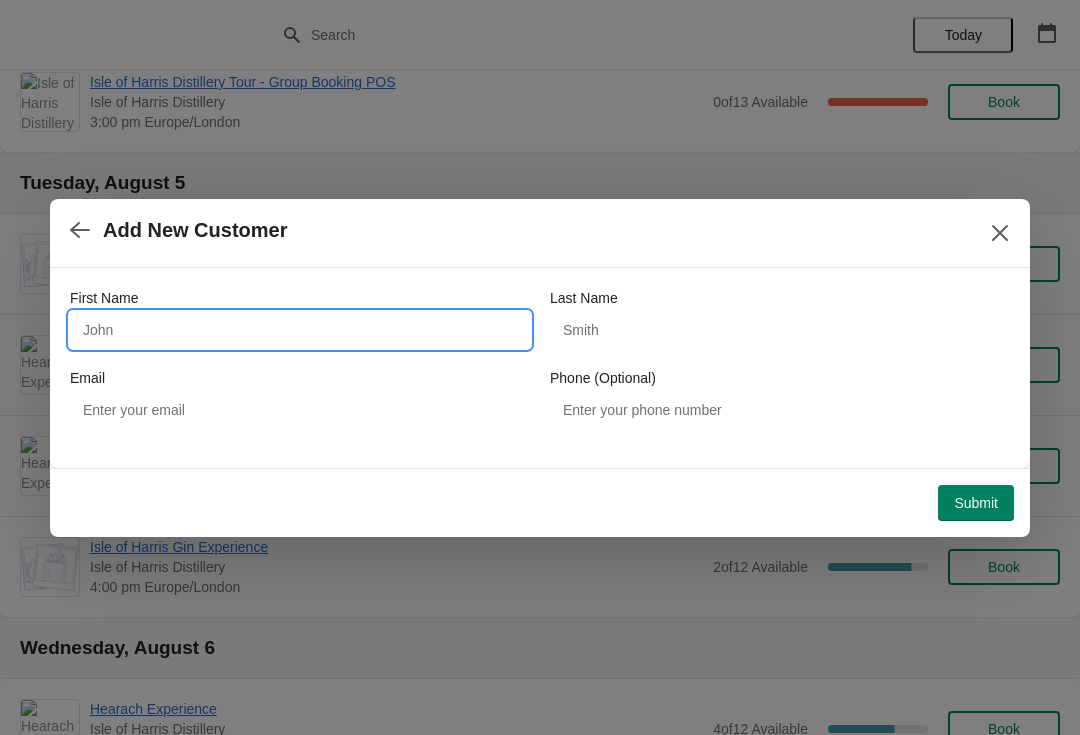 click on "First Name" at bounding box center (300, 330) 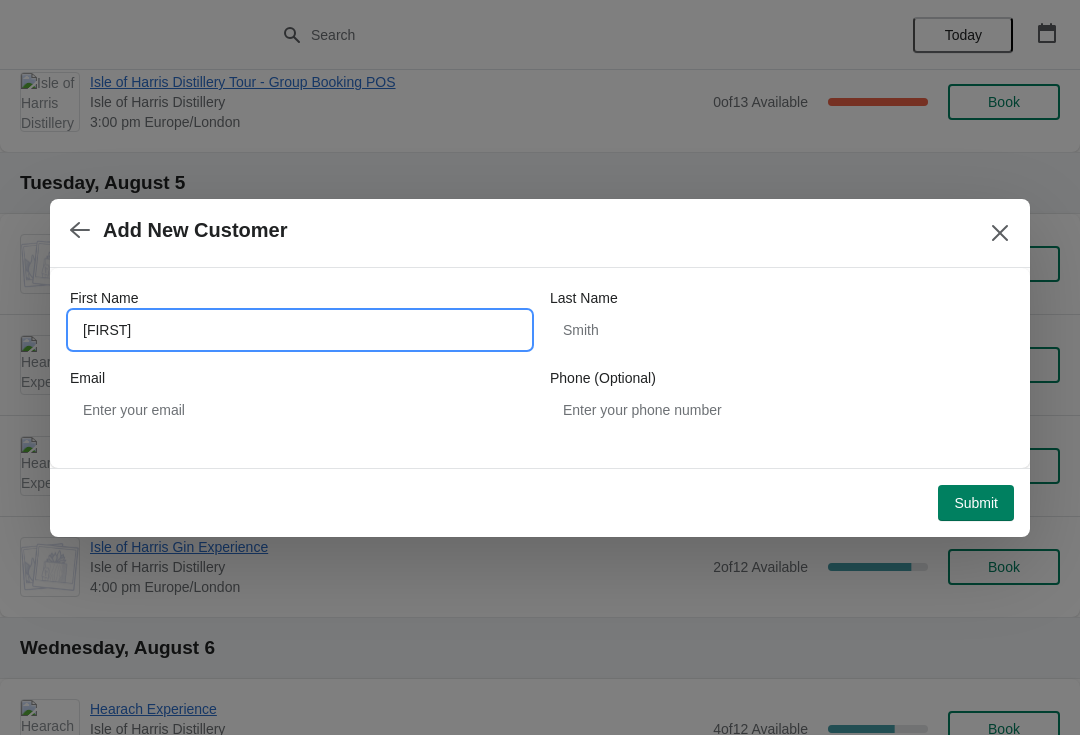 type on "Natalie" 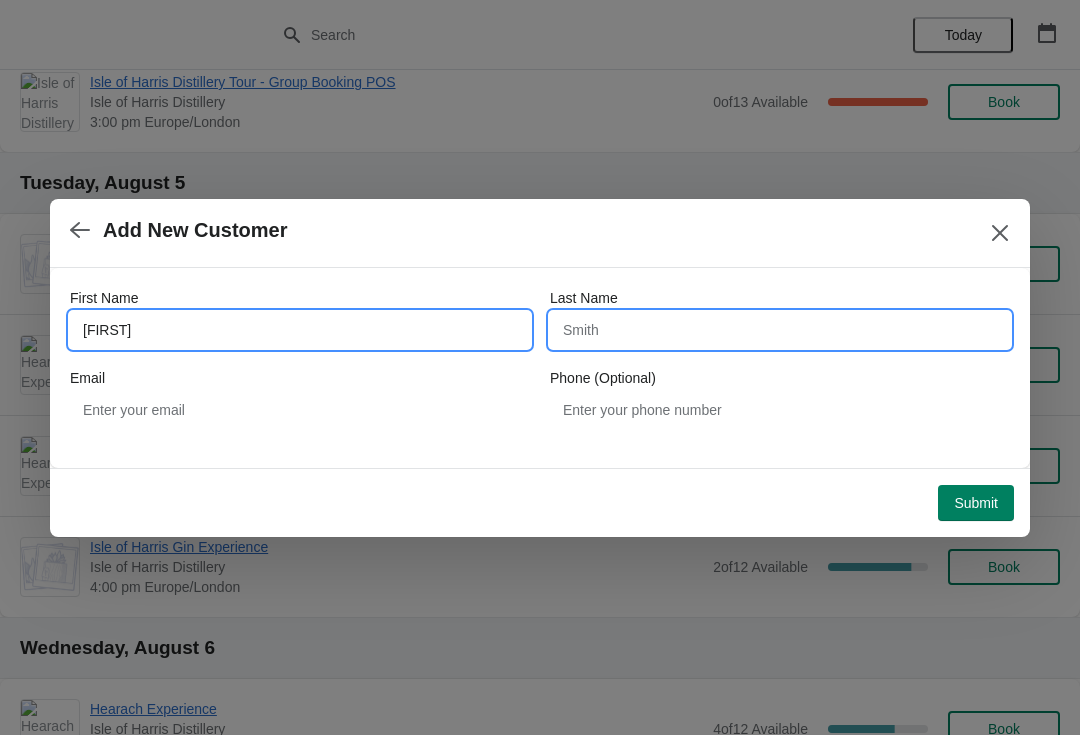 click on "Last Name" at bounding box center (780, 330) 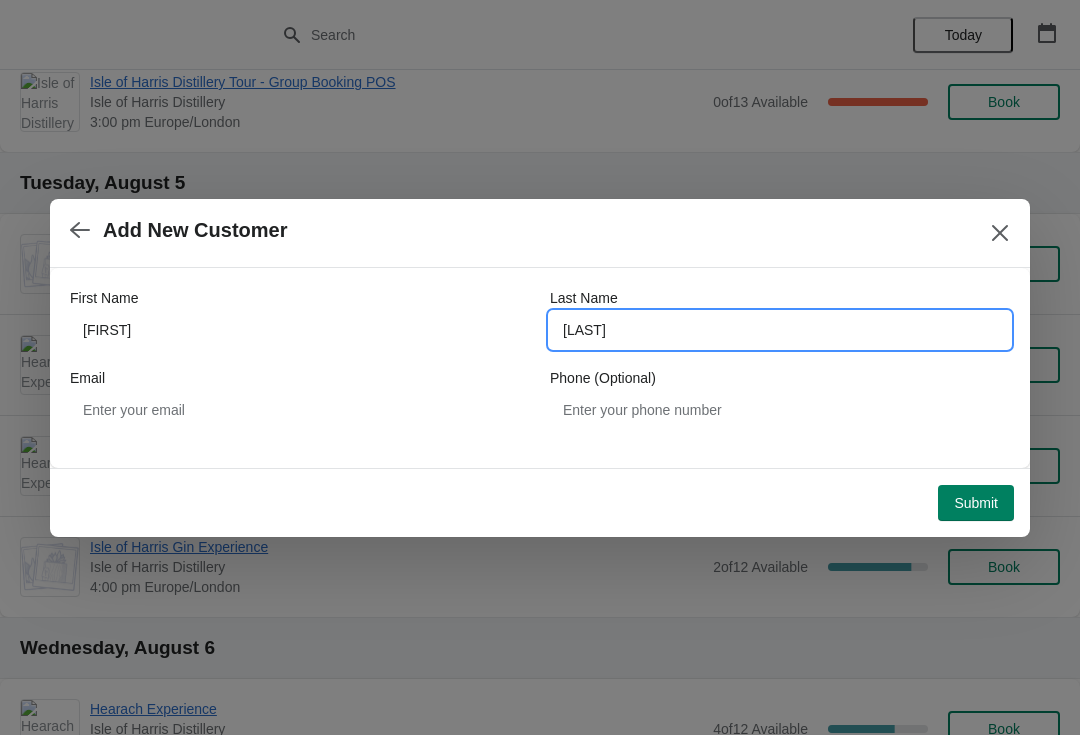 type on "Jackson" 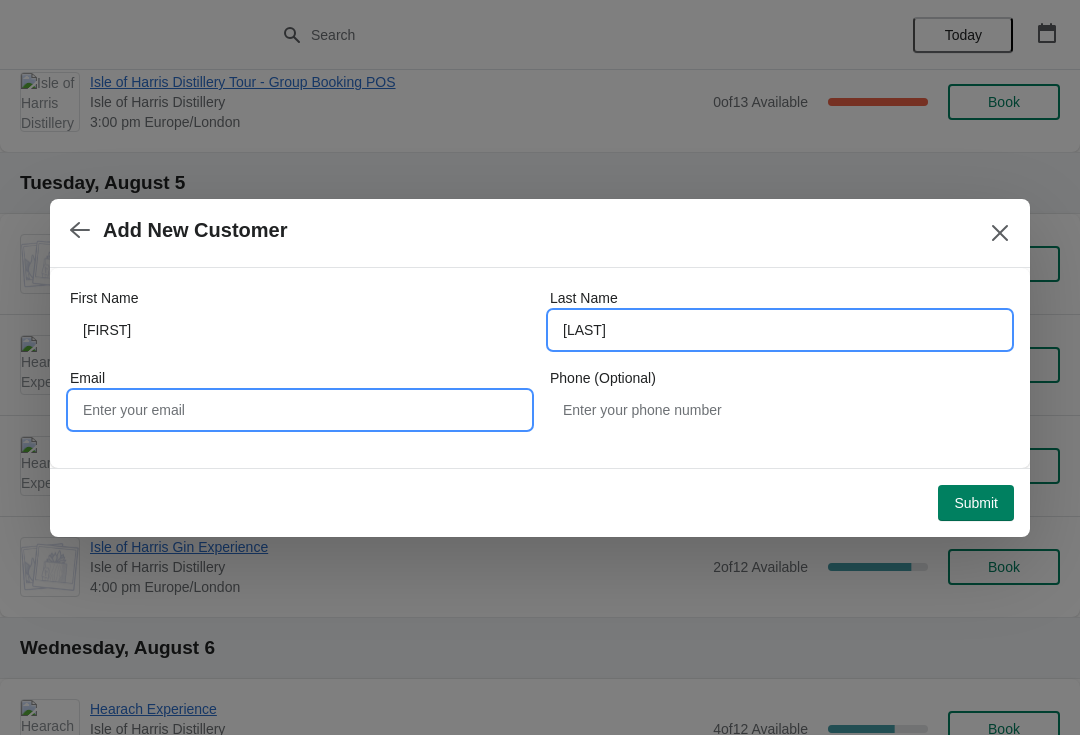 click on "Email" at bounding box center [300, 410] 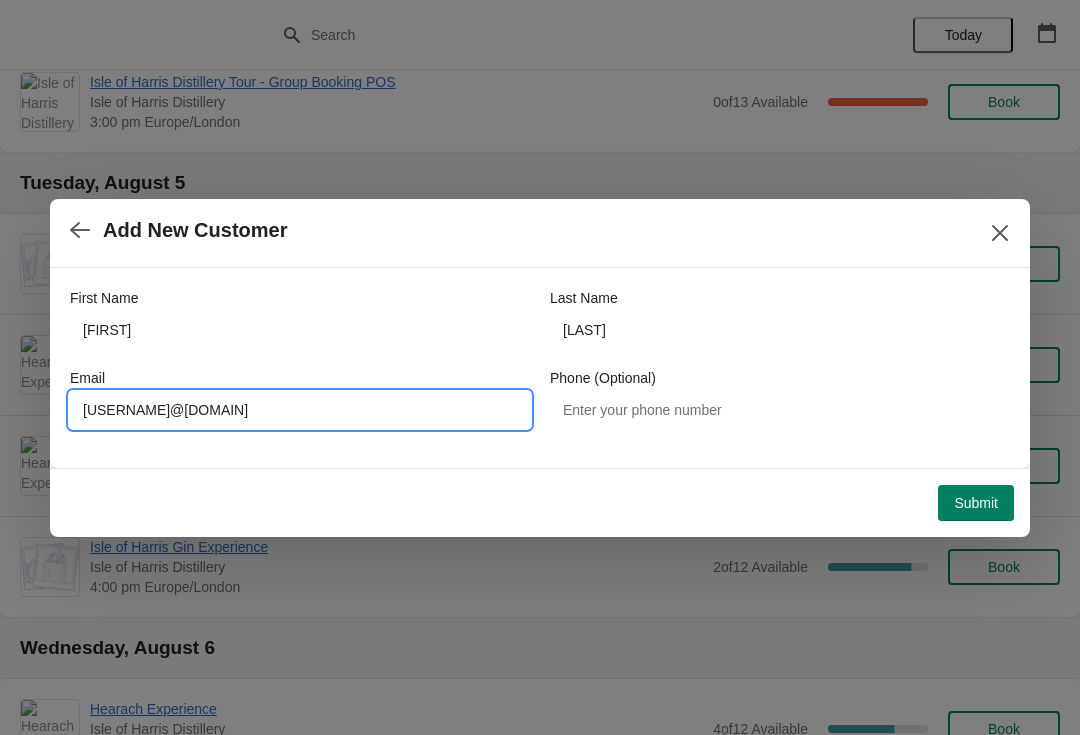 type on "Npjackson2001@hotmail.com" 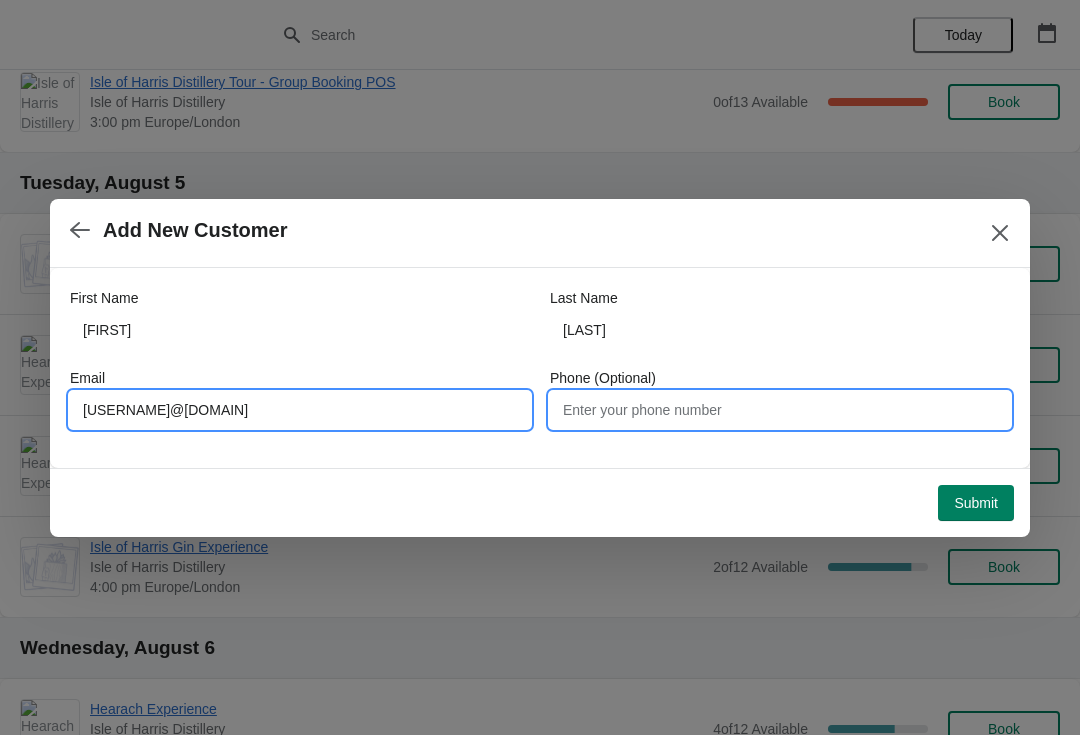 click on "Phone (Optional)" at bounding box center [780, 410] 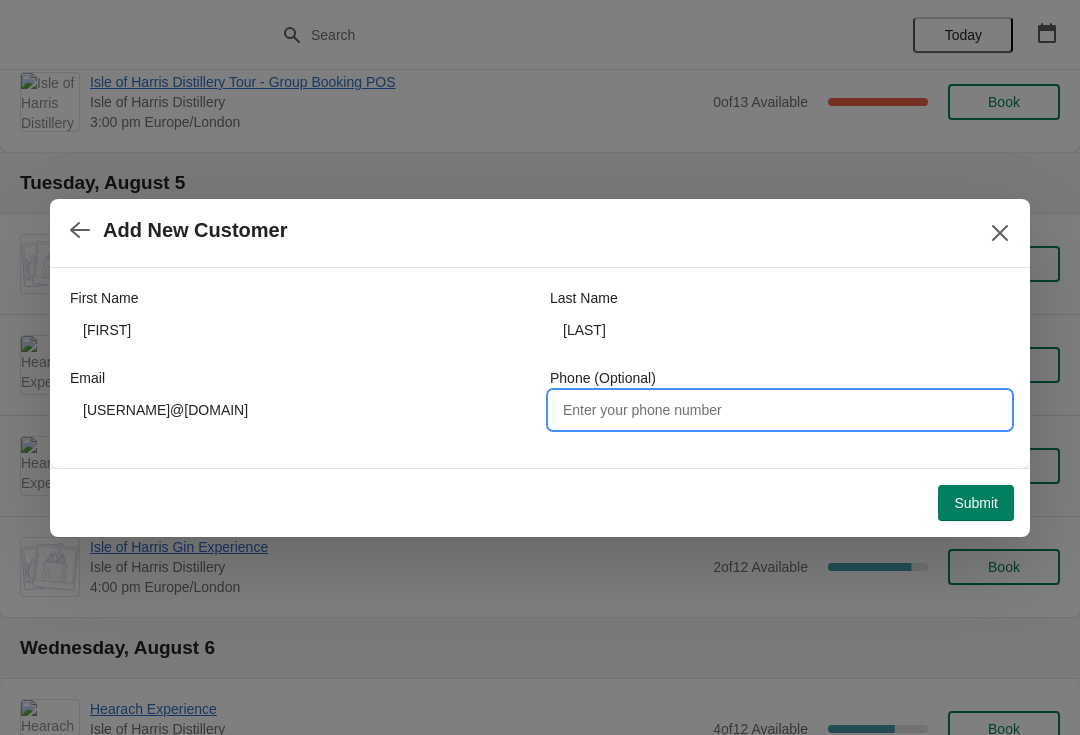 click on "Submit" at bounding box center [976, 503] 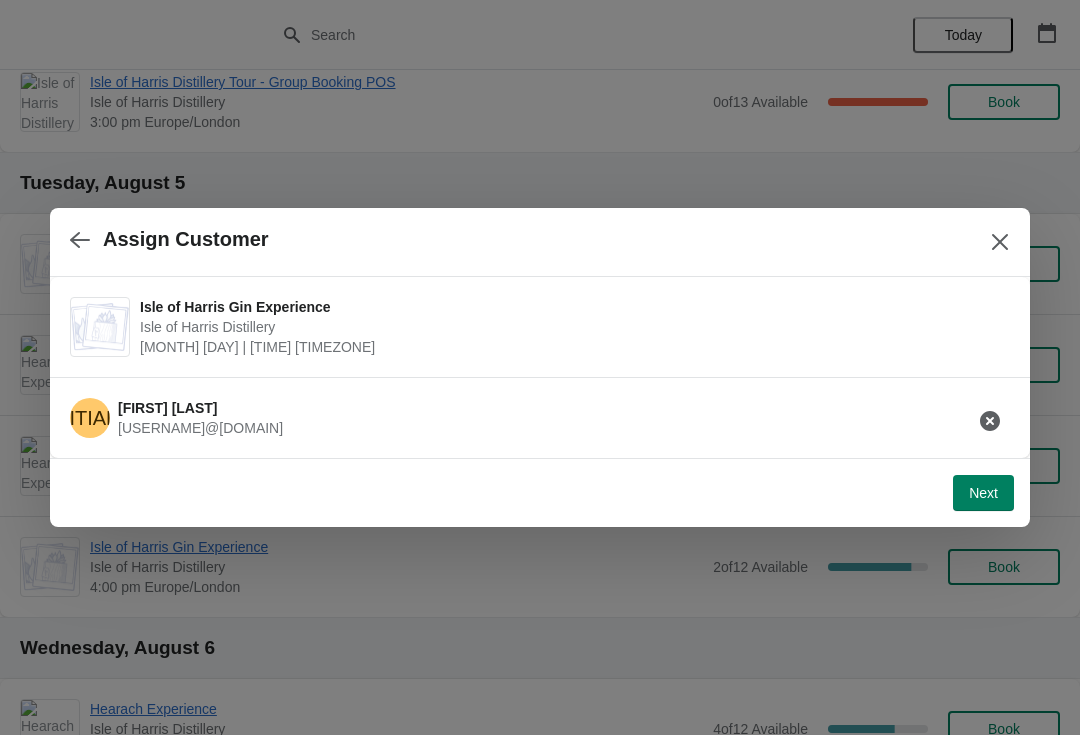 click on "Next" at bounding box center (983, 493) 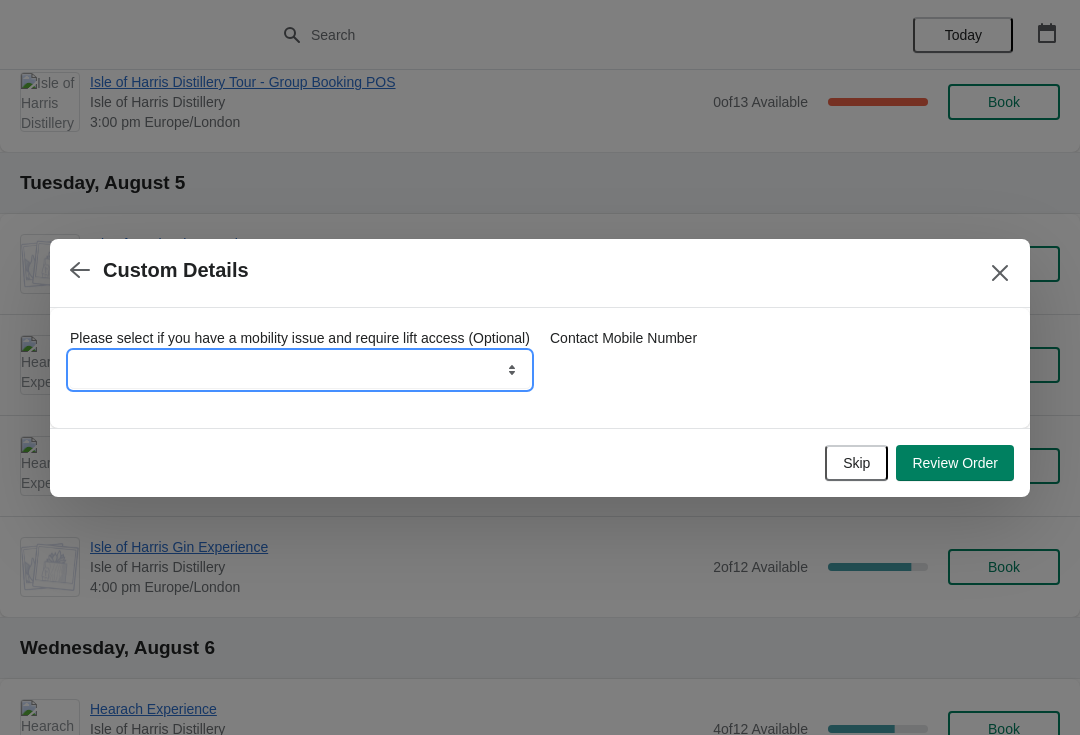 click on "Lift Required" at bounding box center [300, 370] 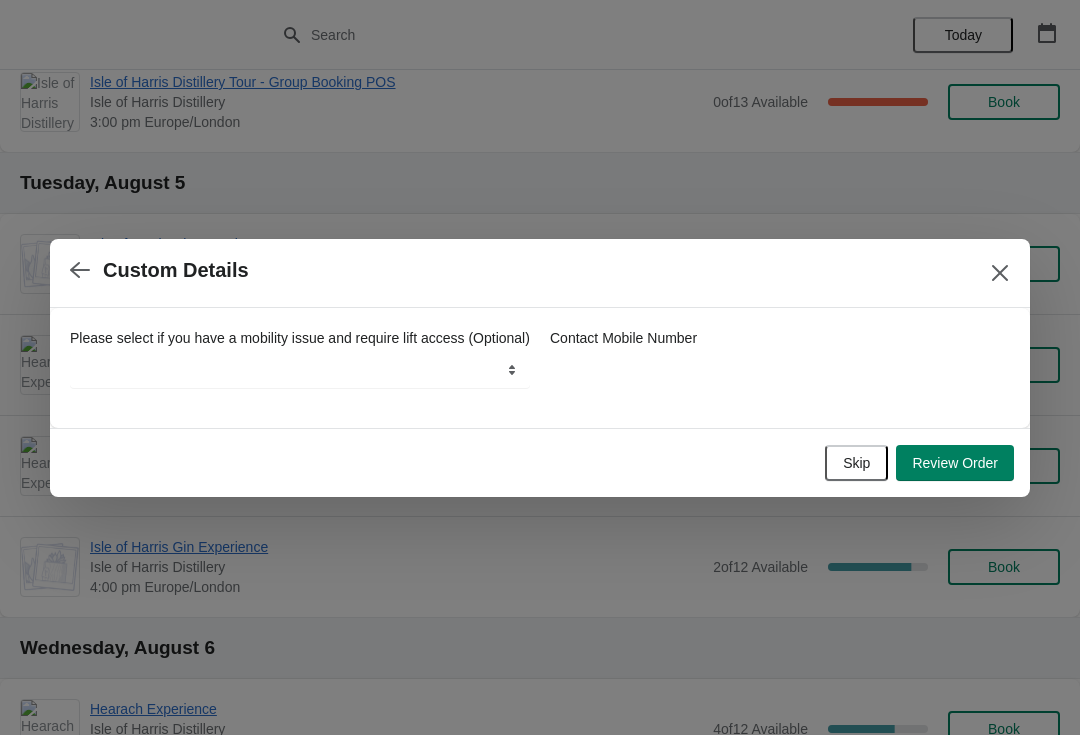 click on "Review Order" at bounding box center [955, 463] 